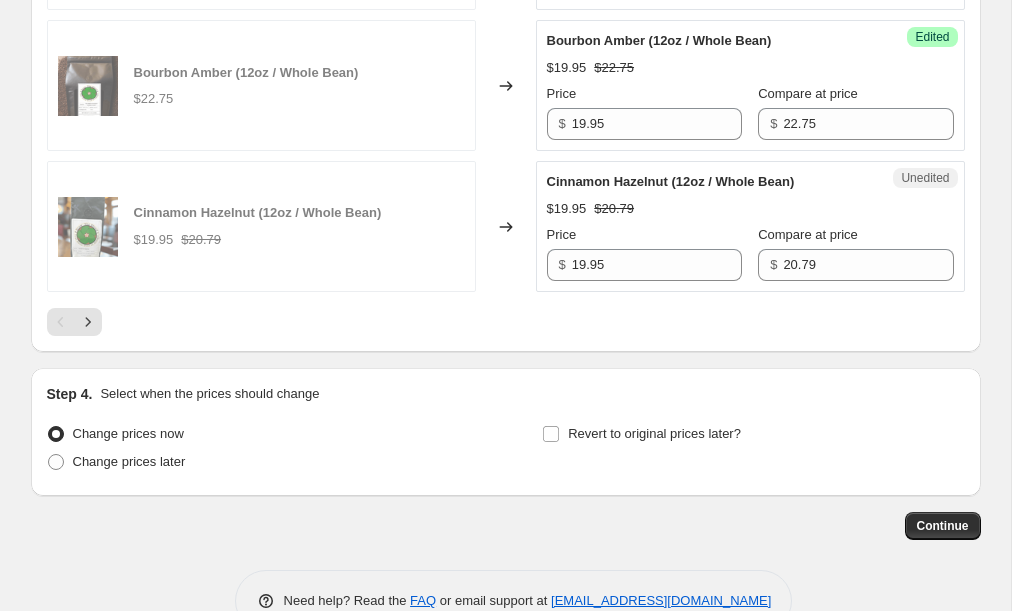 scroll, scrollTop: 3391, scrollLeft: 0, axis: vertical 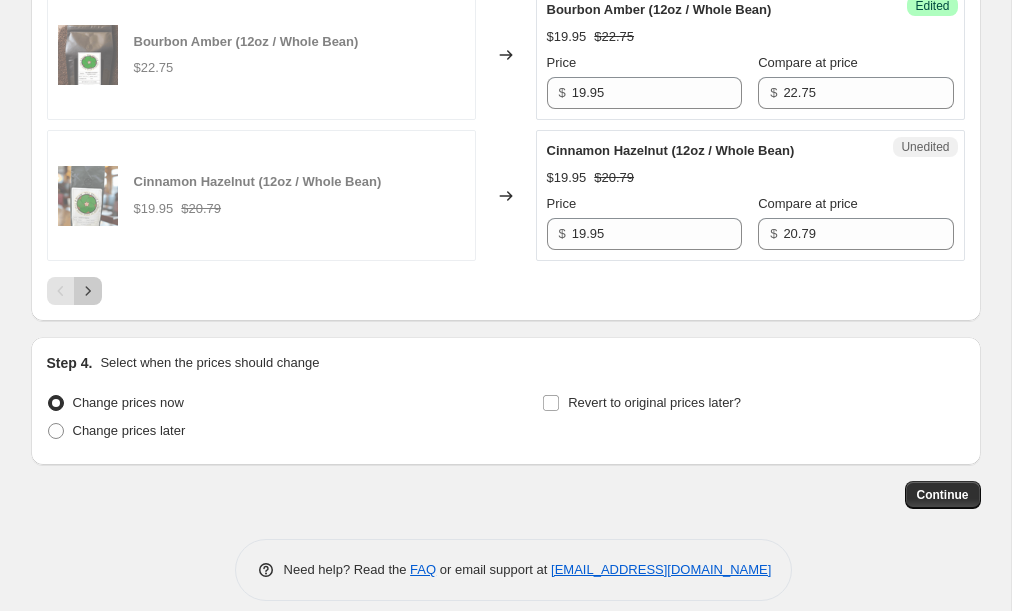 click 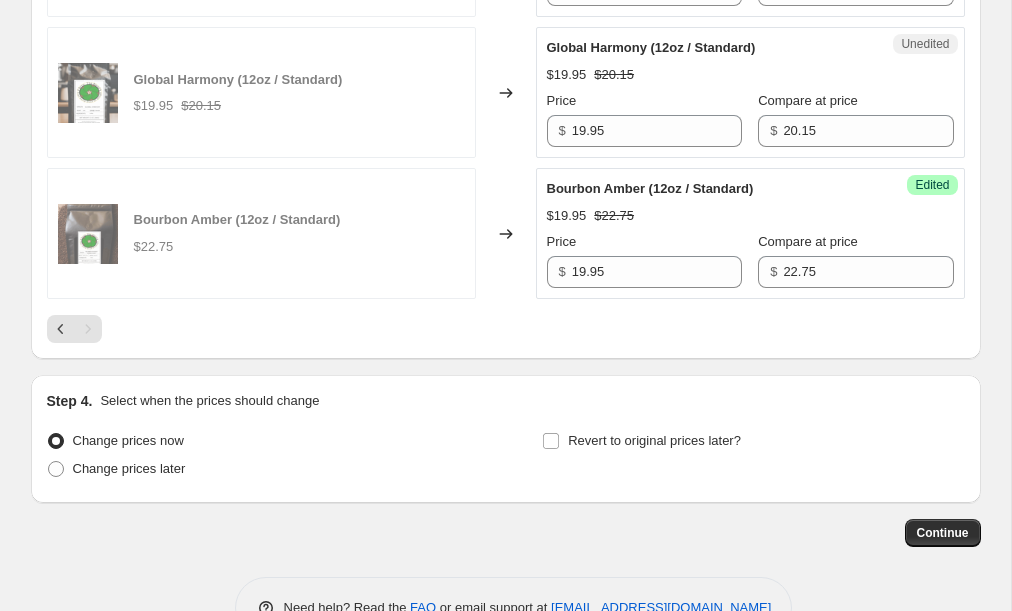 scroll, scrollTop: 3366, scrollLeft: 0, axis: vertical 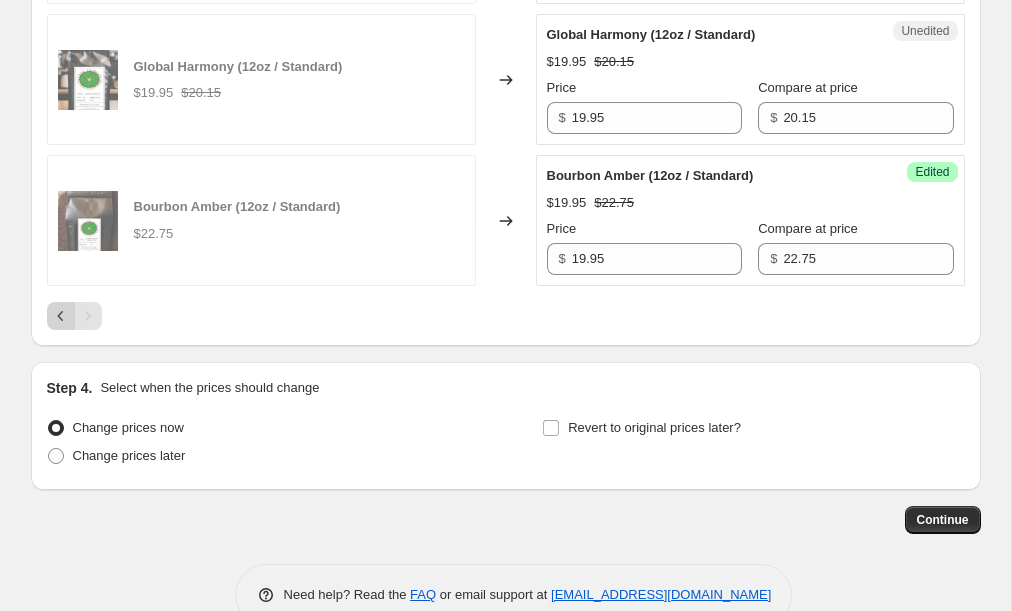 click 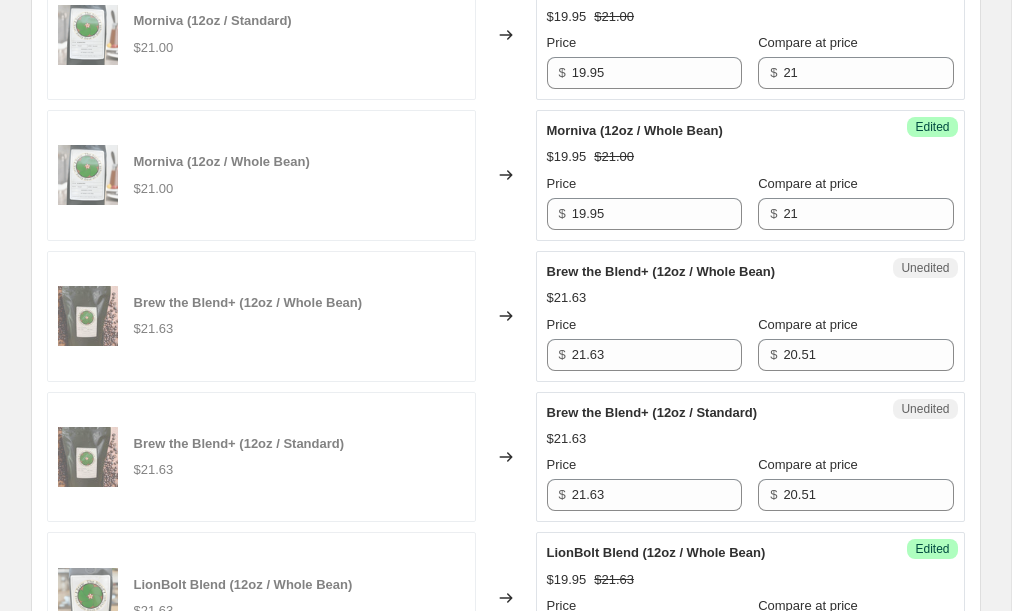 scroll, scrollTop: 2300, scrollLeft: 0, axis: vertical 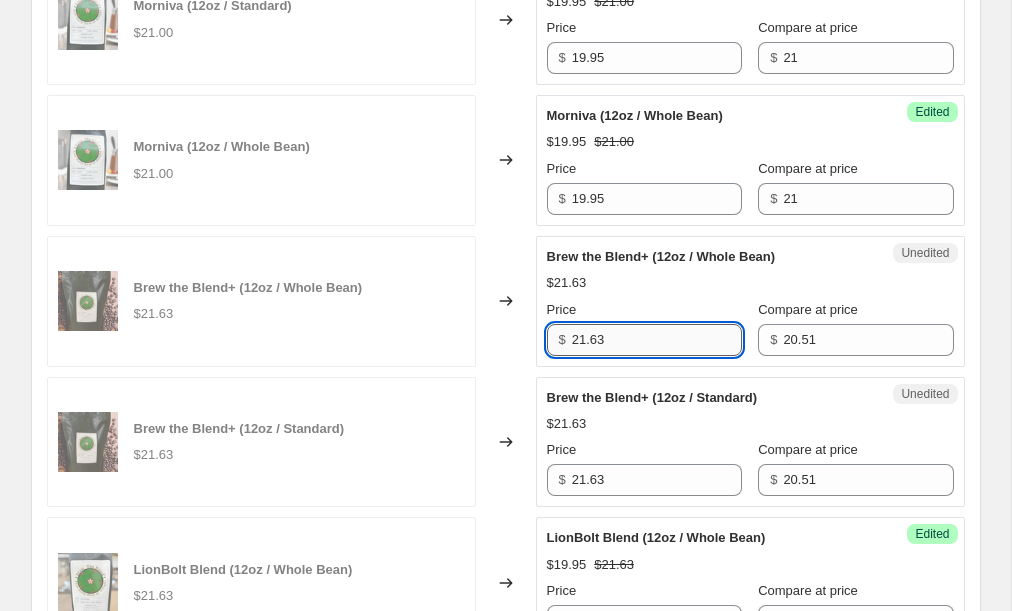 click on "21.63" at bounding box center [657, 340] 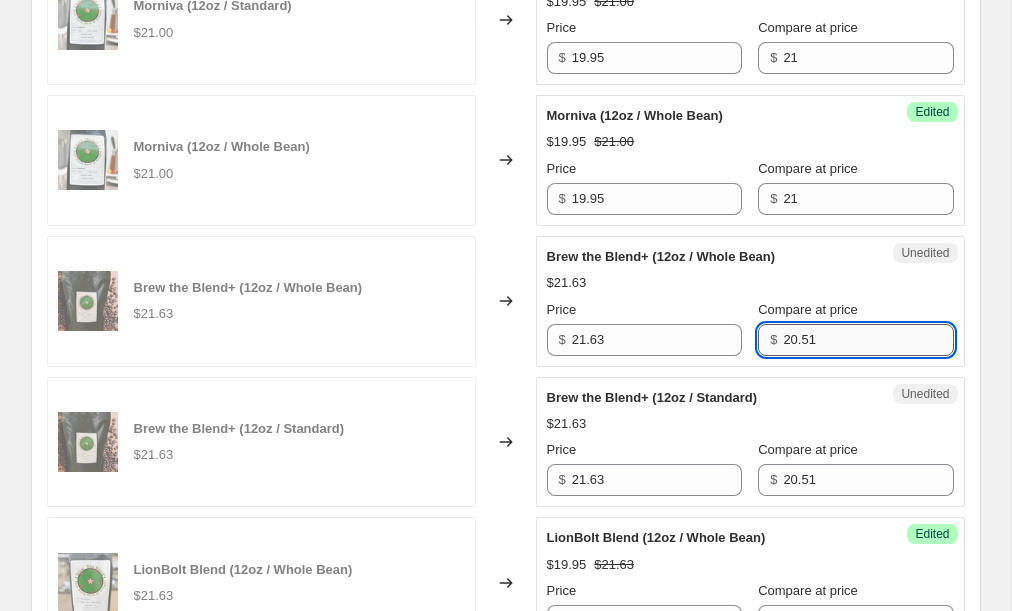 click on "20.51" at bounding box center [868, 340] 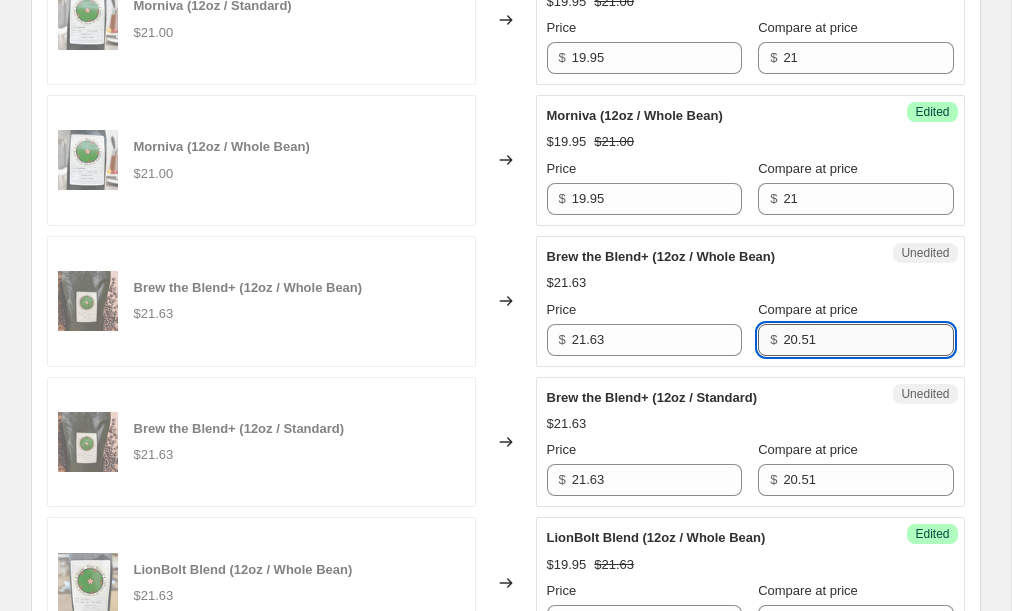 paste on "1.63" 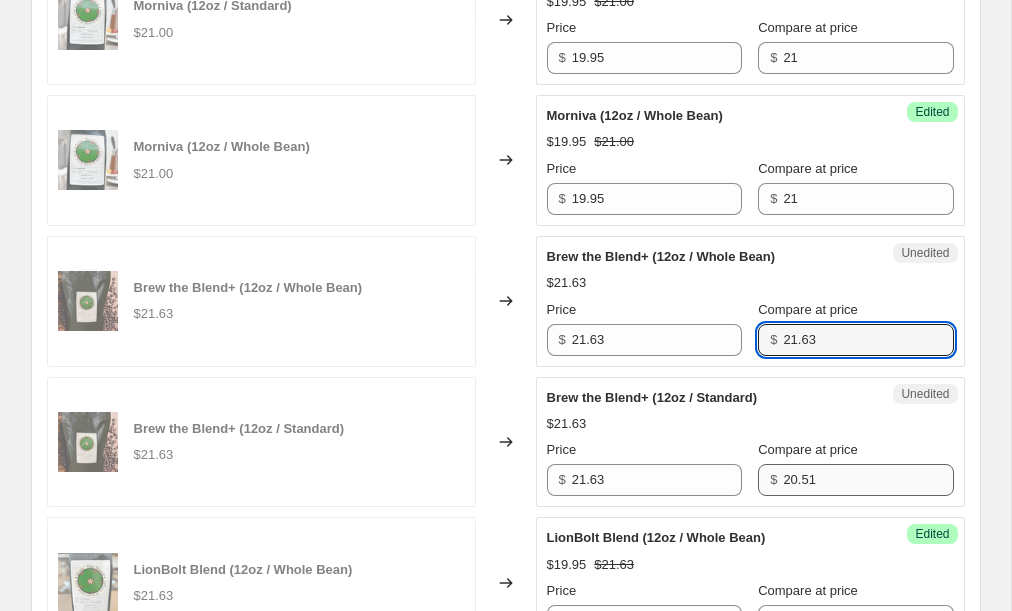 type on "21.63" 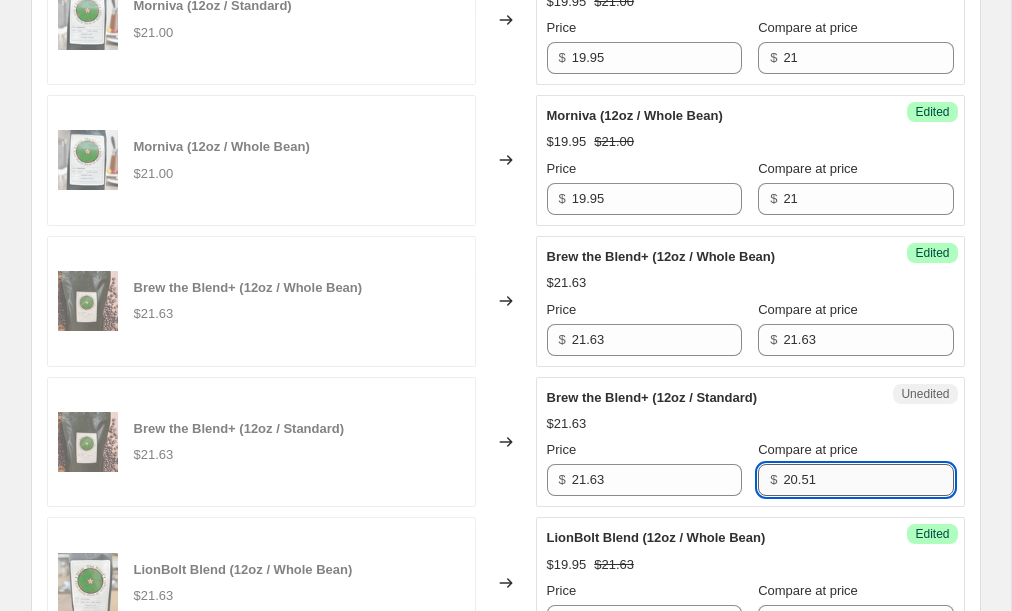 click on "20.51" at bounding box center (868, 480) 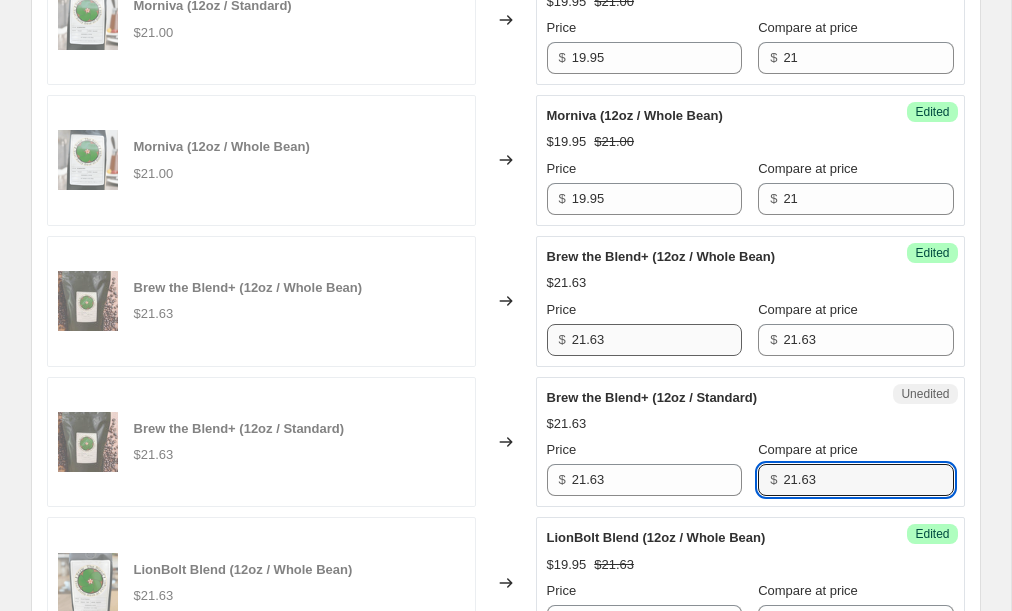 type on "21.63" 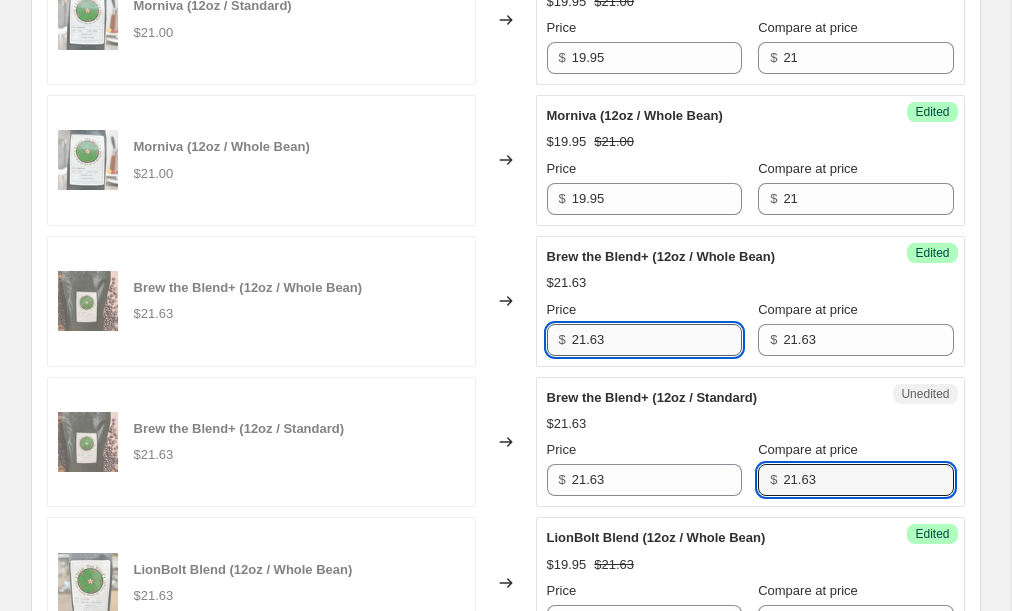 click on "21.63" at bounding box center (657, 340) 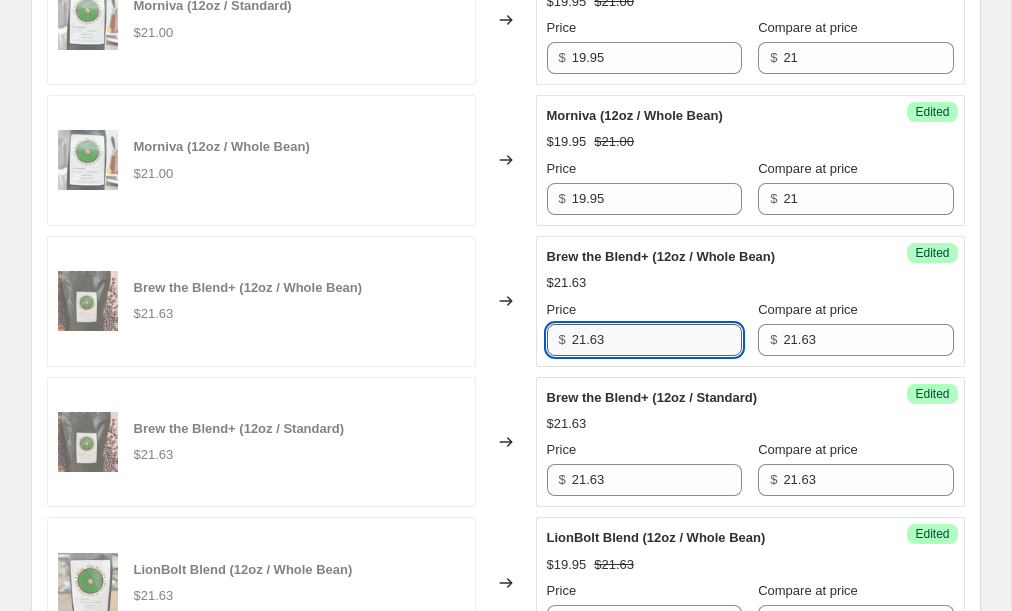 click on "21.63" at bounding box center (657, 340) 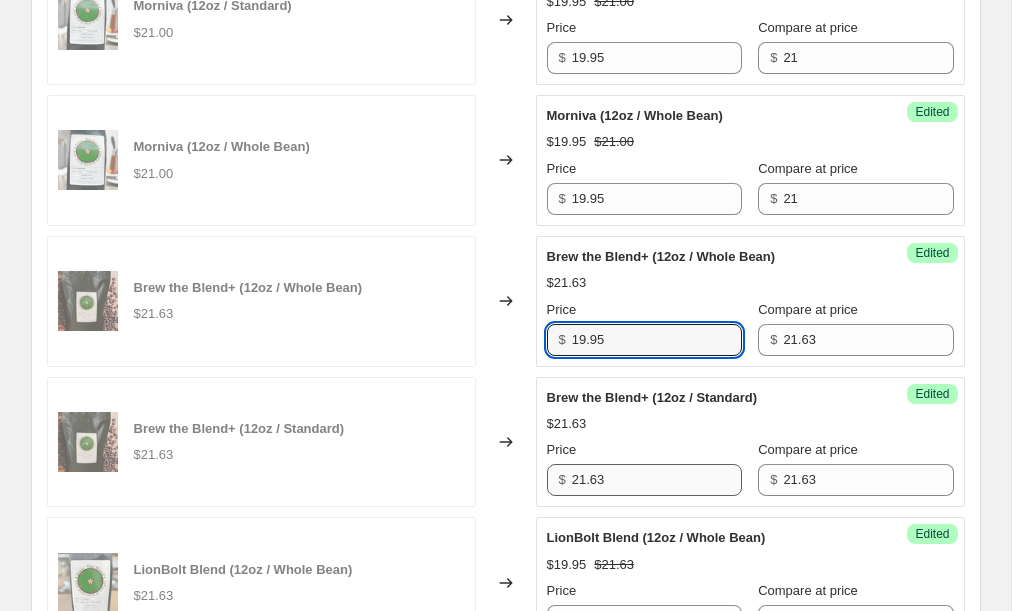 type on "19.95" 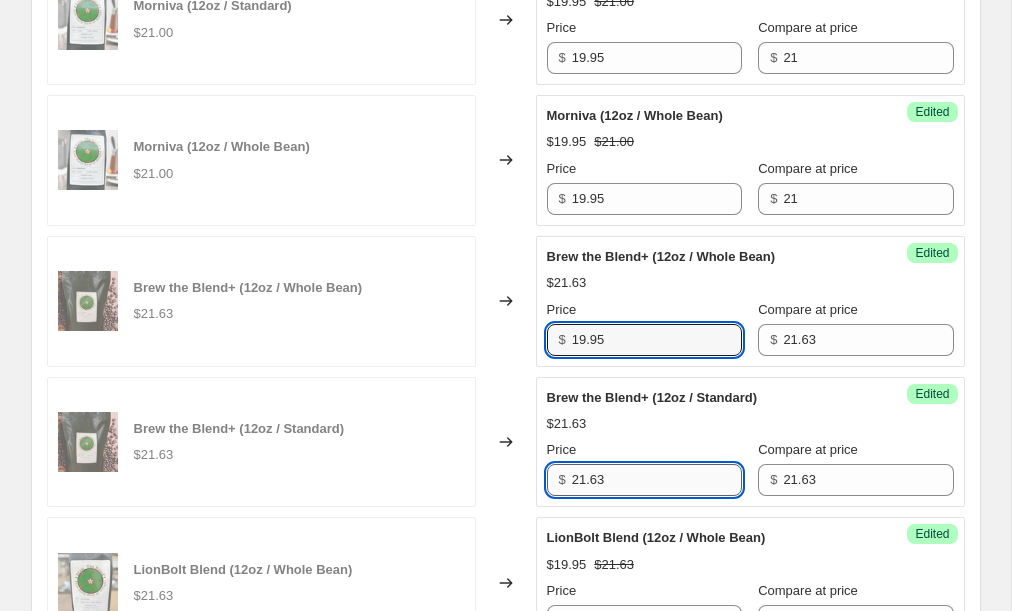 click on "21.63" at bounding box center (657, 480) 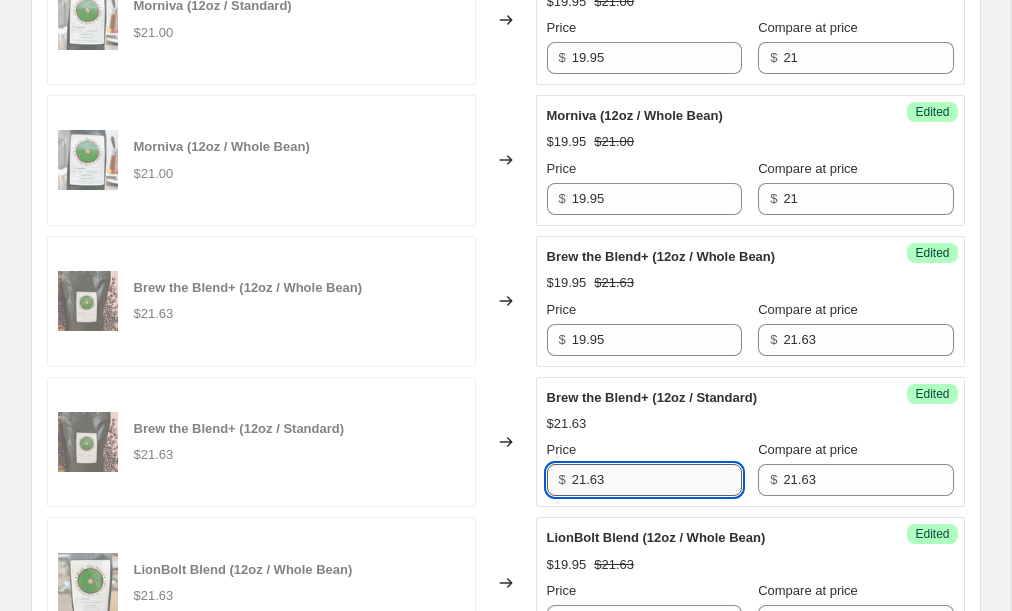 click on "21.63" at bounding box center [657, 480] 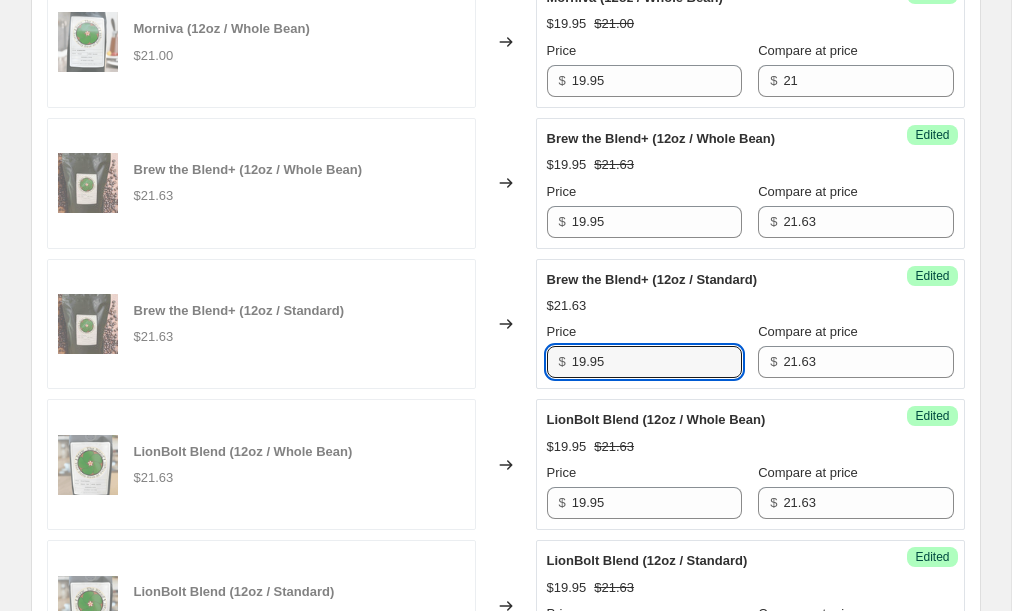 scroll, scrollTop: 2460, scrollLeft: 0, axis: vertical 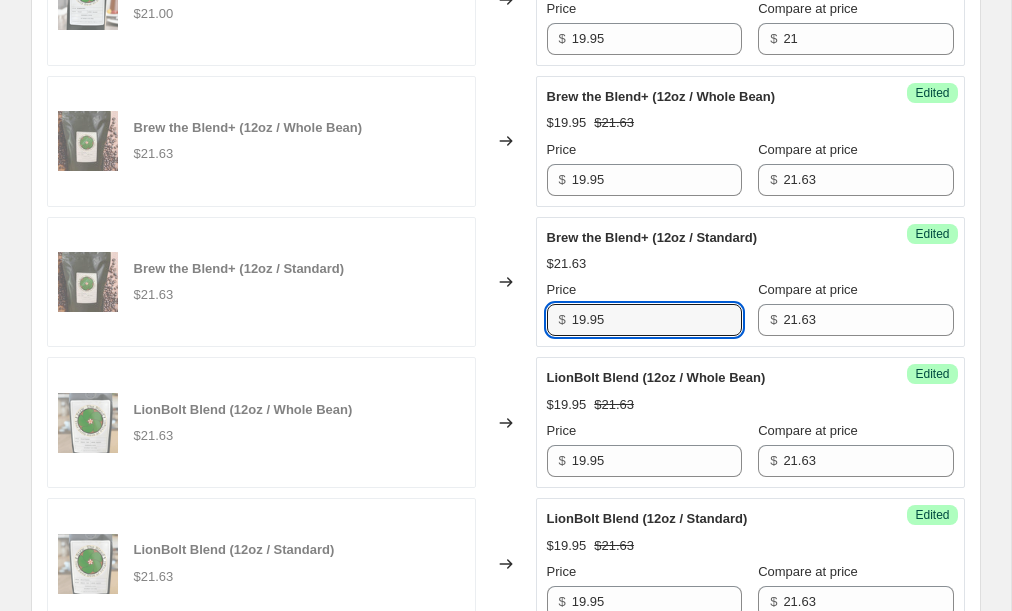 type on "19.95" 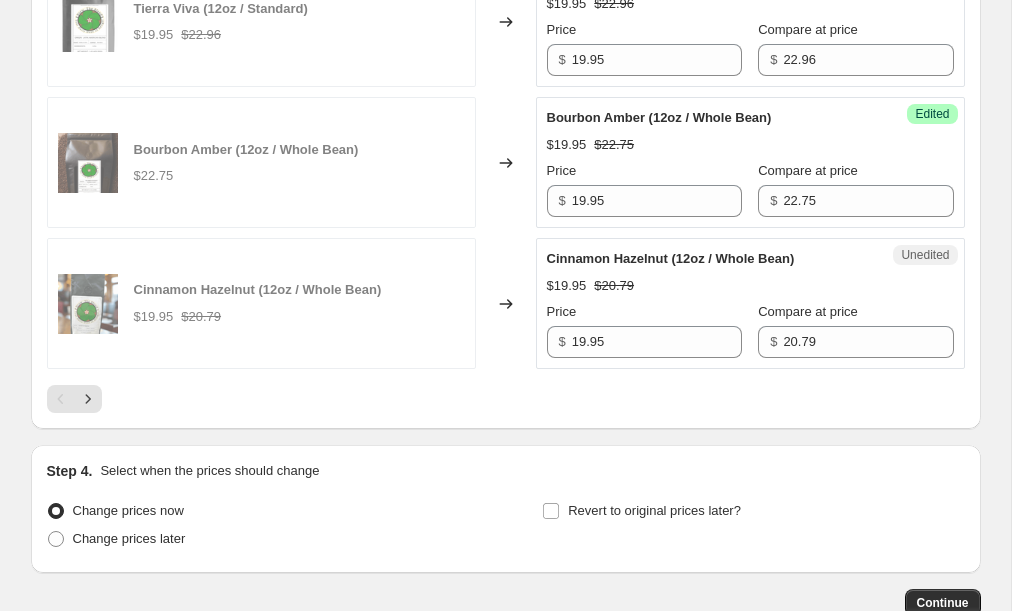 scroll, scrollTop: 3391, scrollLeft: 0, axis: vertical 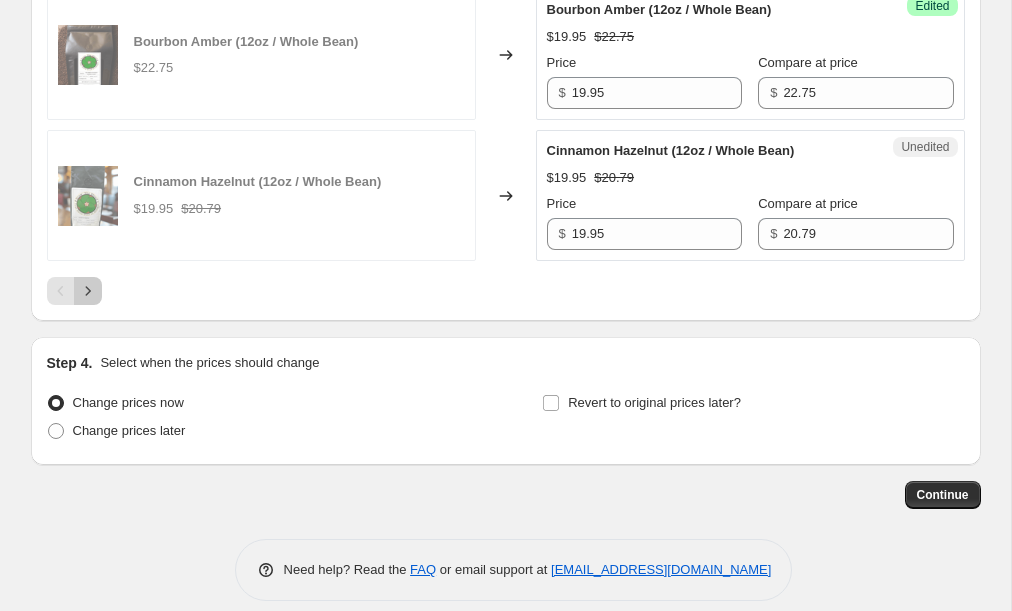 click 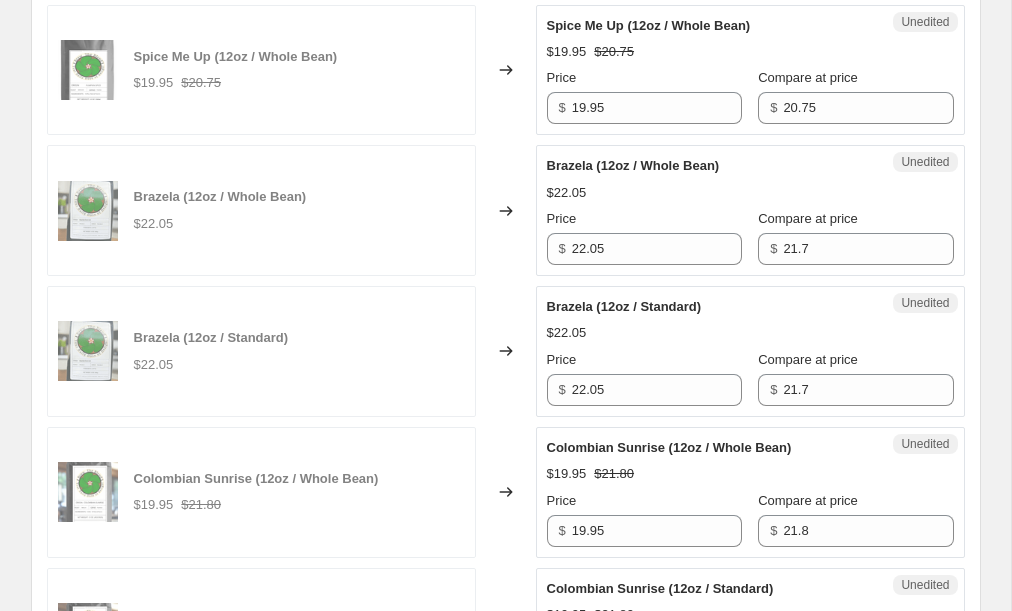 scroll, scrollTop: 1417, scrollLeft: 0, axis: vertical 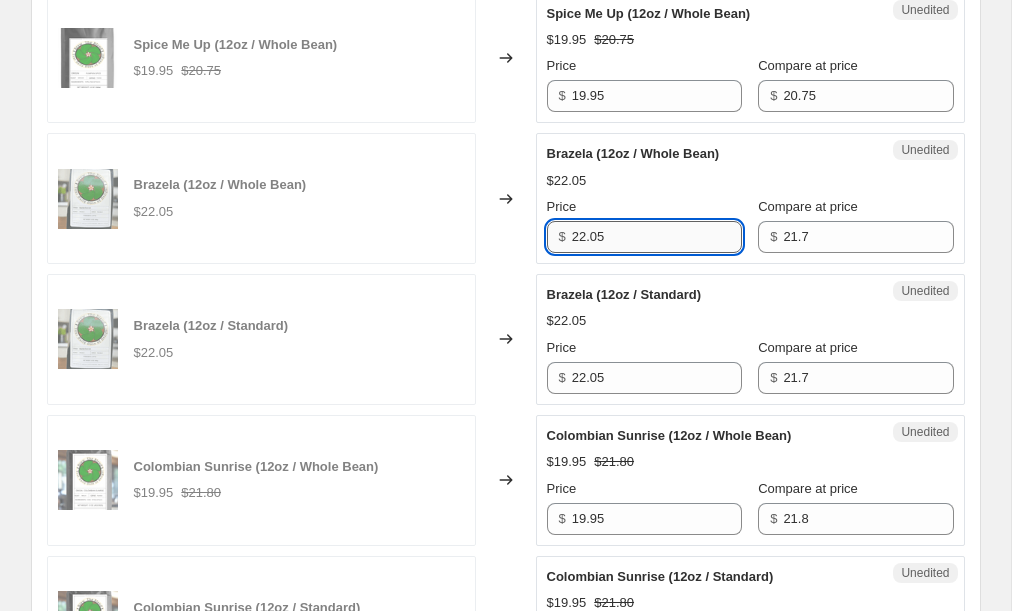 click on "22.05" at bounding box center (657, 237) 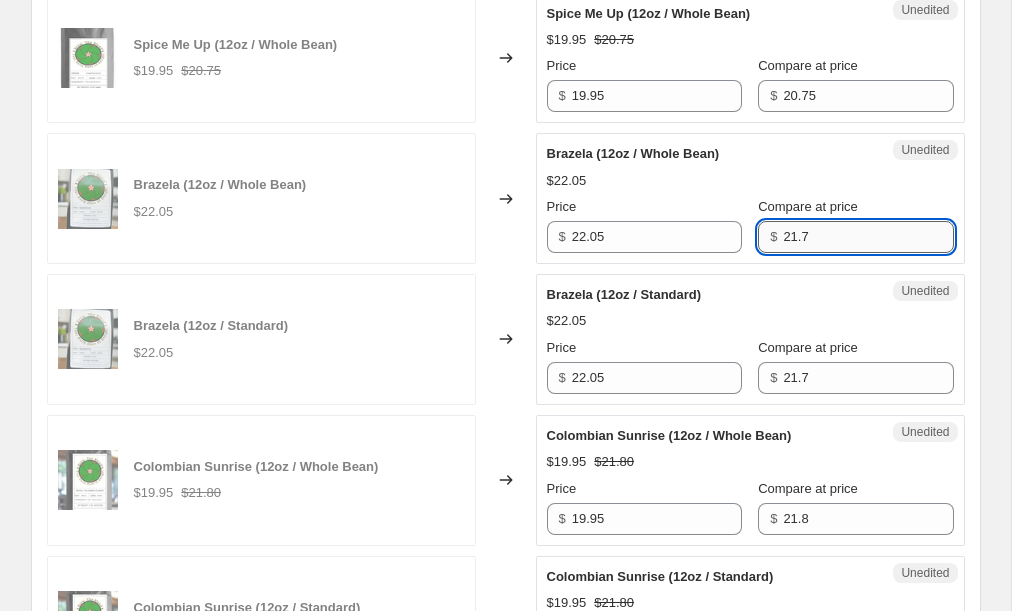 click on "21.7" at bounding box center (868, 237) 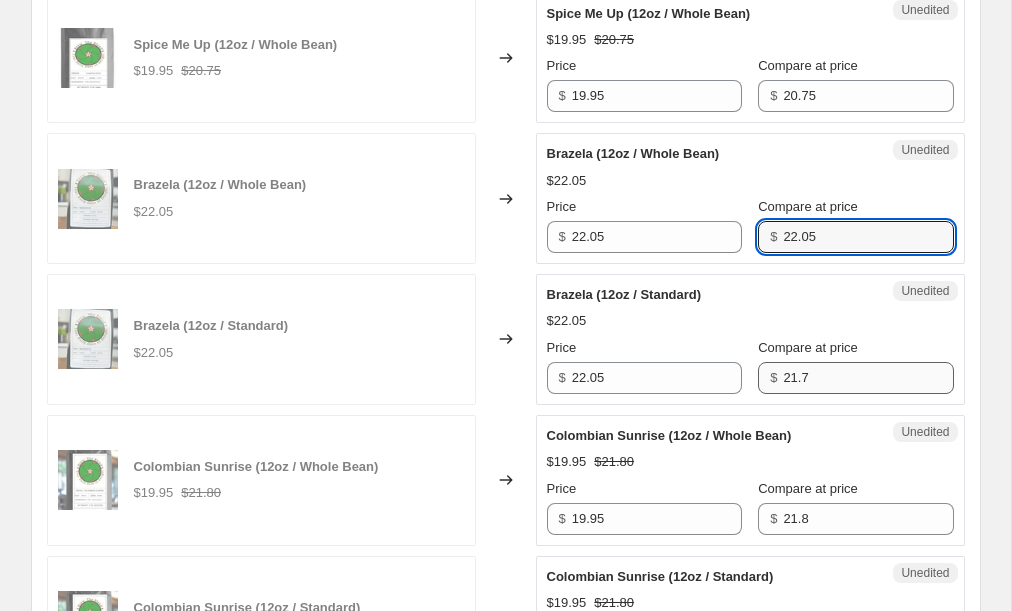 type on "22.05" 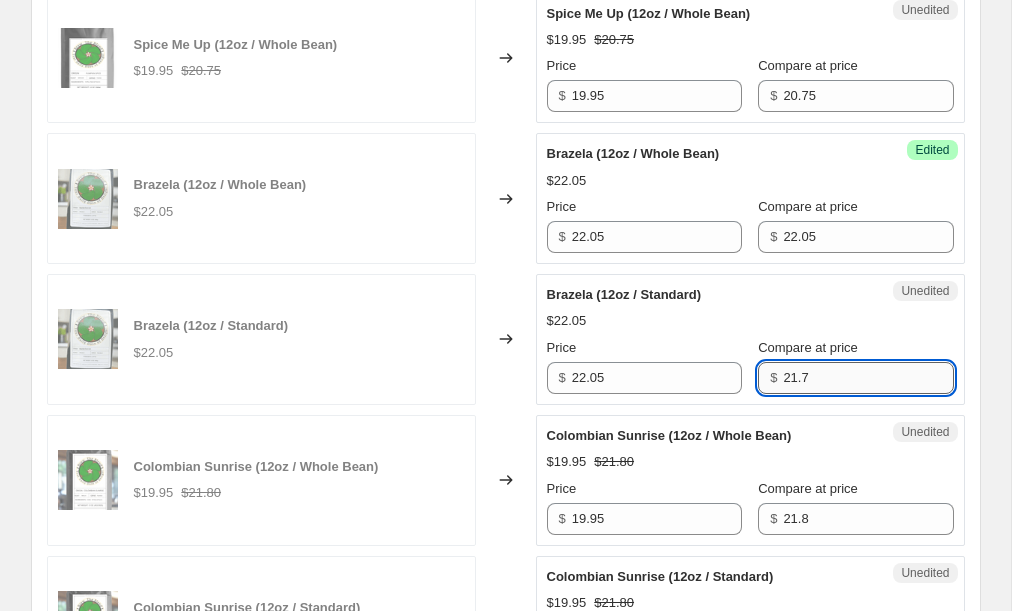 click on "21.7" at bounding box center (868, 378) 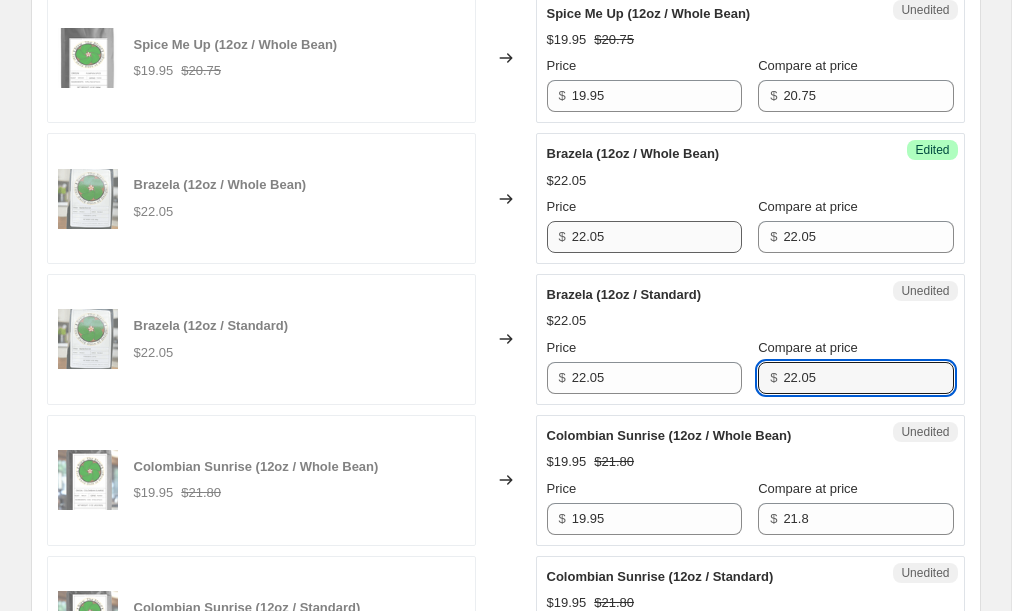 type on "22.05" 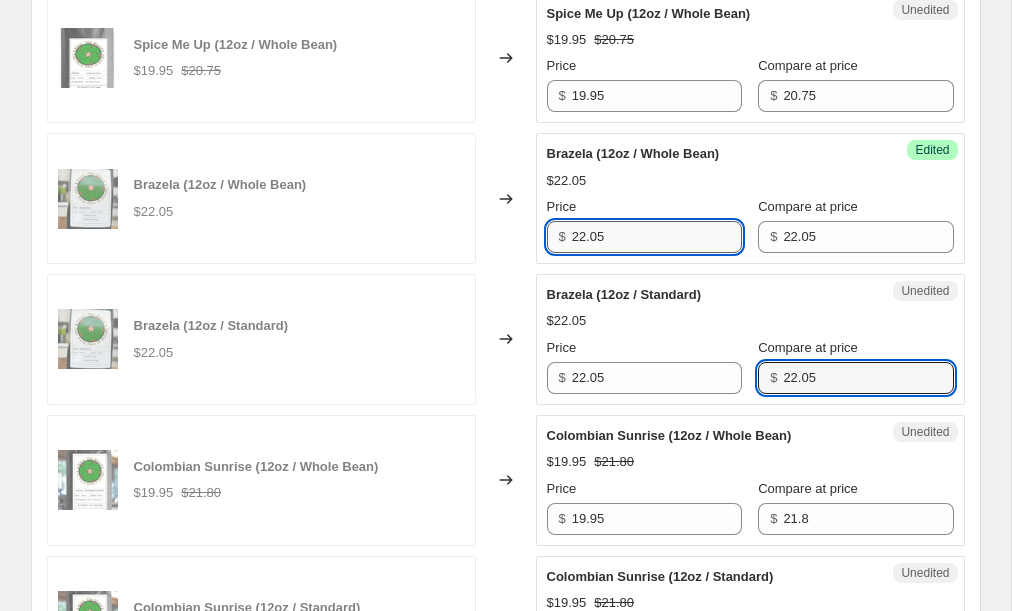 click on "22.05" at bounding box center [657, 237] 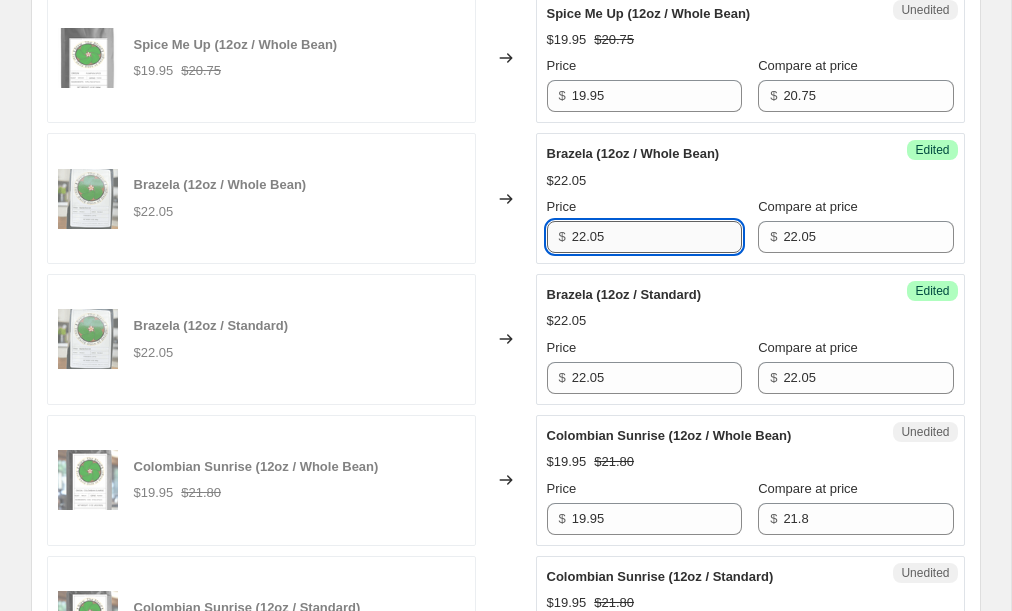 click on "22.05" at bounding box center [657, 237] 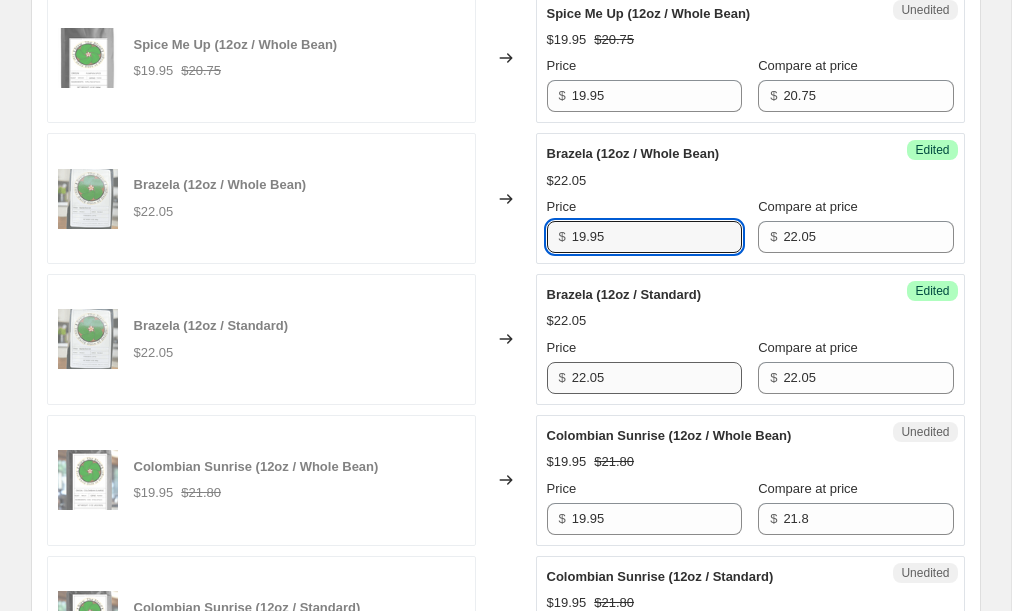 type on "19.95" 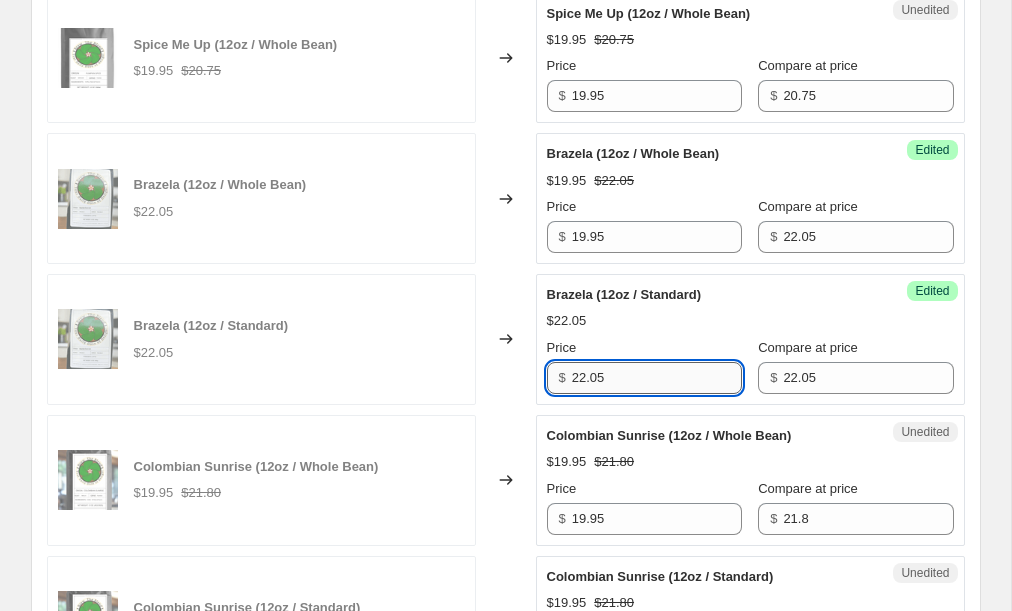click on "22.05" at bounding box center [657, 378] 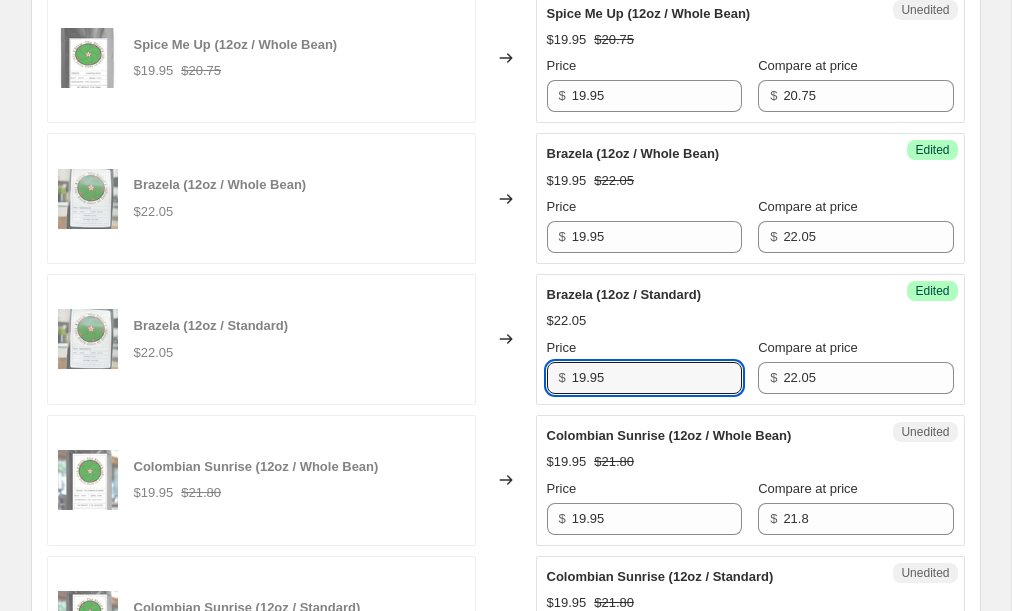 type on "19.95" 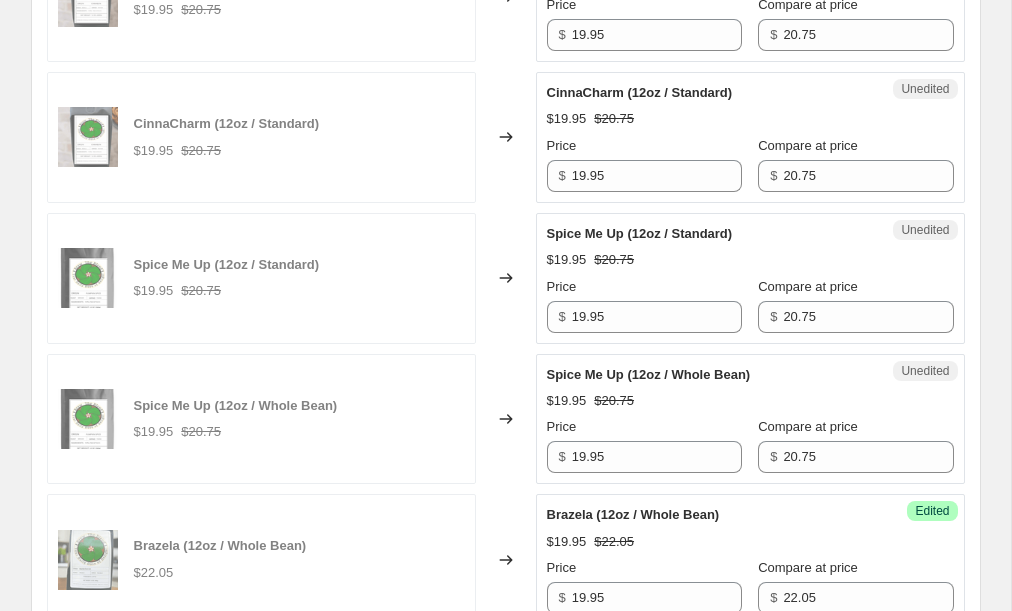 scroll, scrollTop: 1071, scrollLeft: 0, axis: vertical 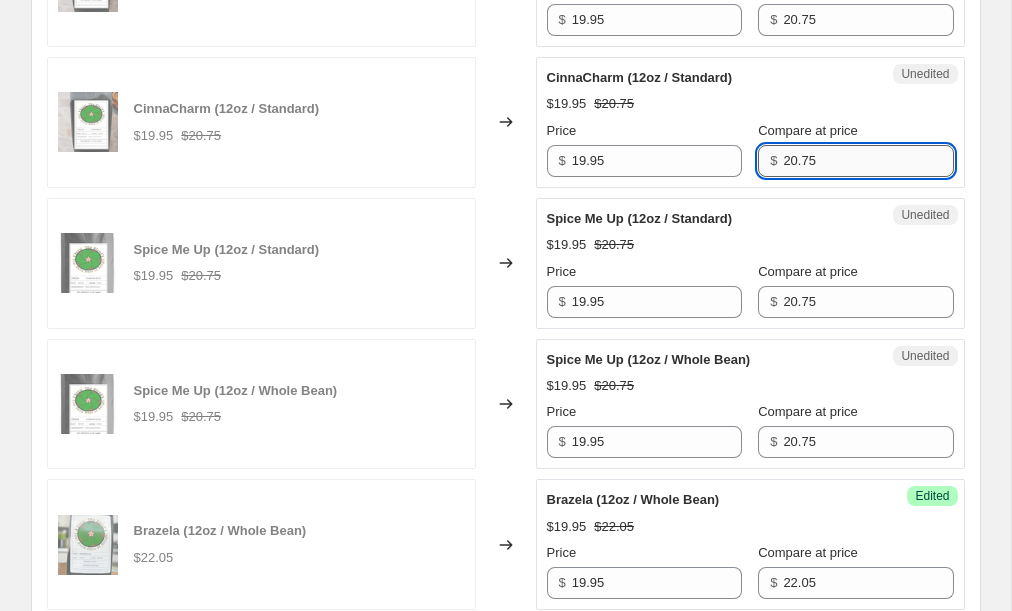 click on "20.75" at bounding box center (868, 161) 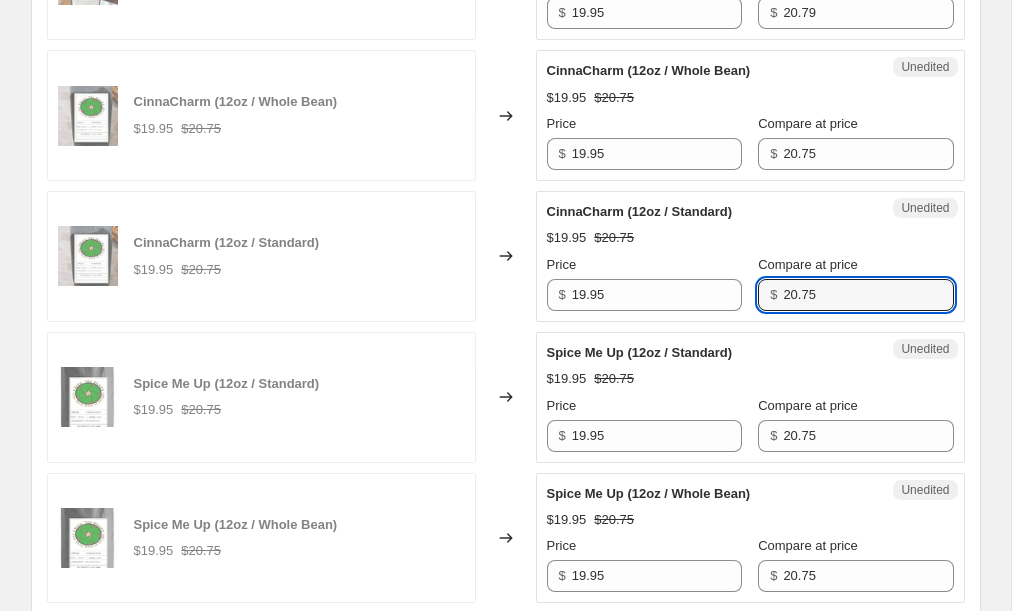 scroll, scrollTop: 931, scrollLeft: 0, axis: vertical 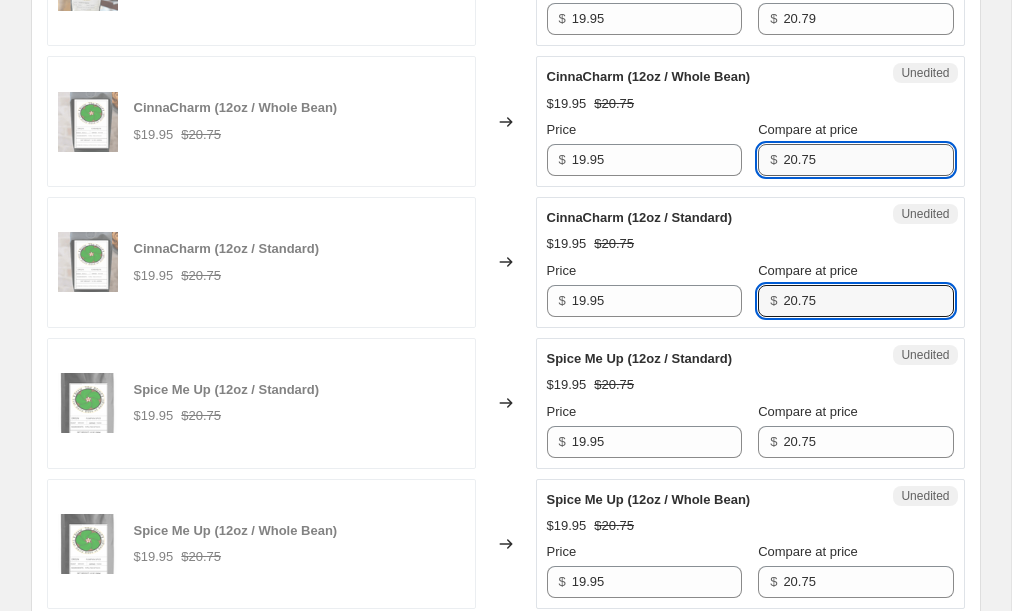 click on "20.75" at bounding box center (868, 160) 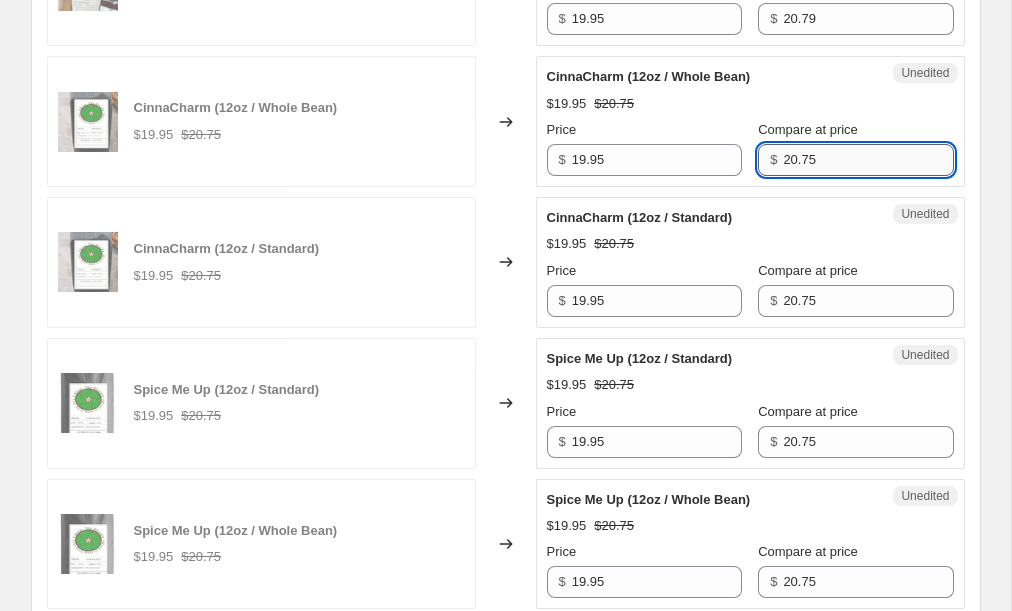 click on "20.75" at bounding box center [868, 160] 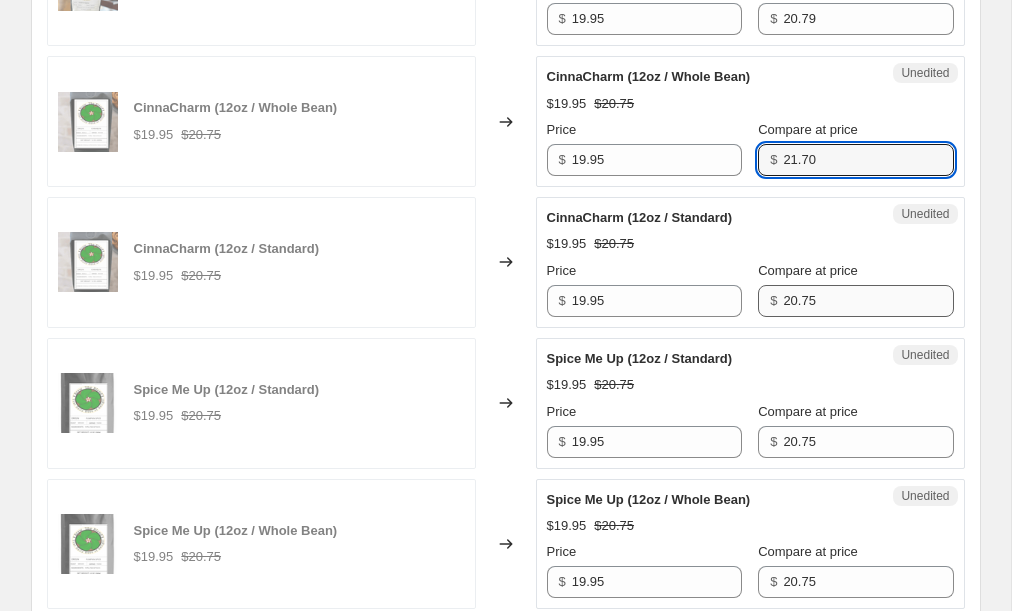 type on "21.70" 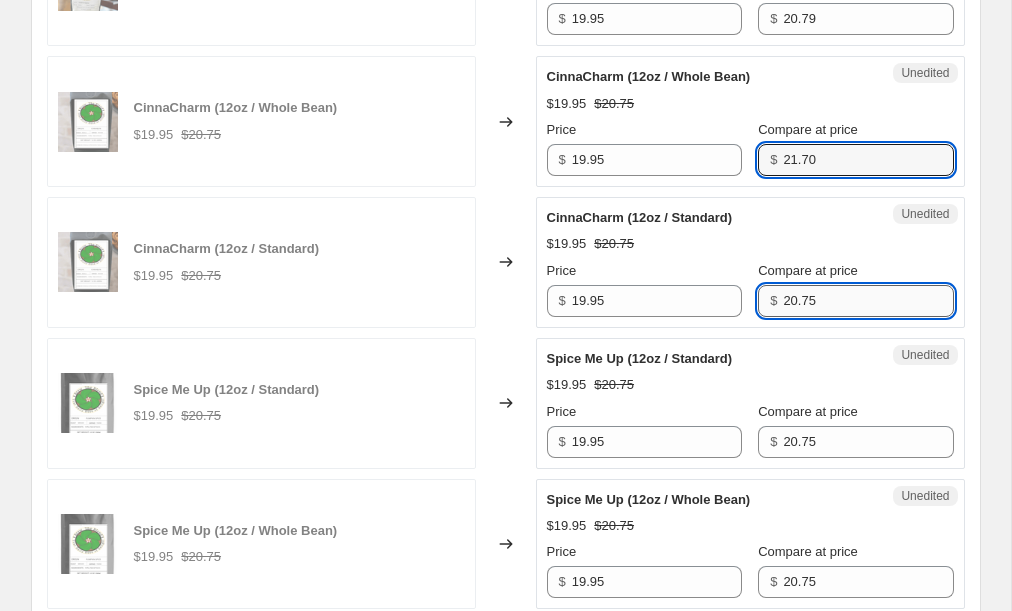click on "20.75" at bounding box center (868, 301) 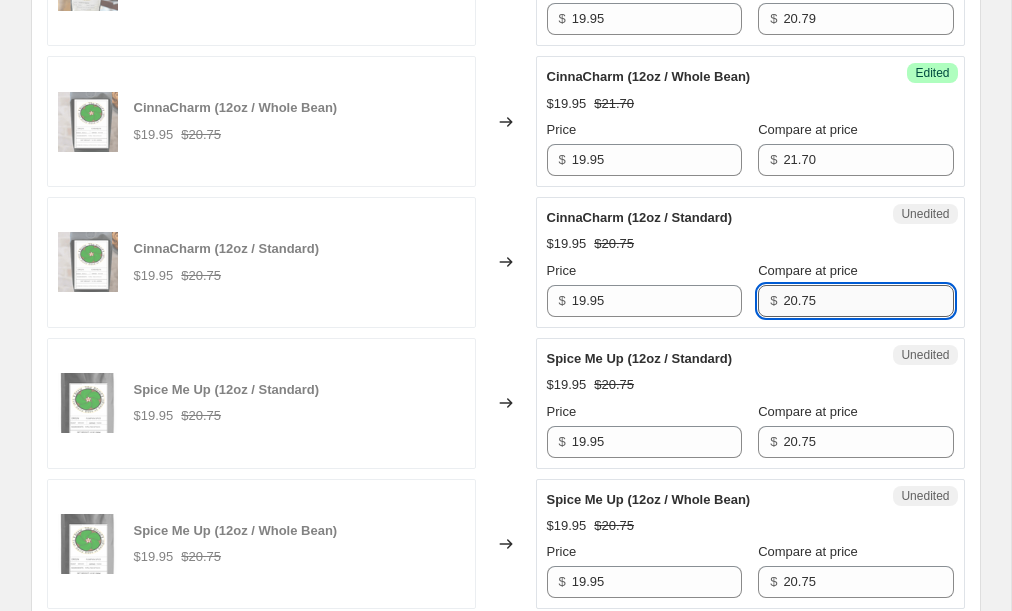 click on "20.75" at bounding box center [868, 301] 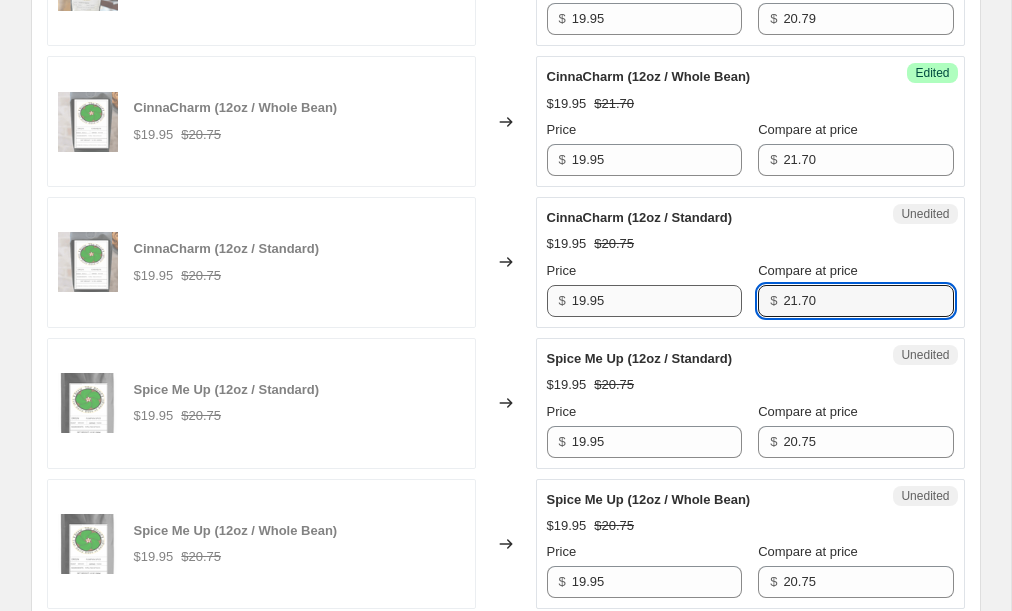 type on "21.70" 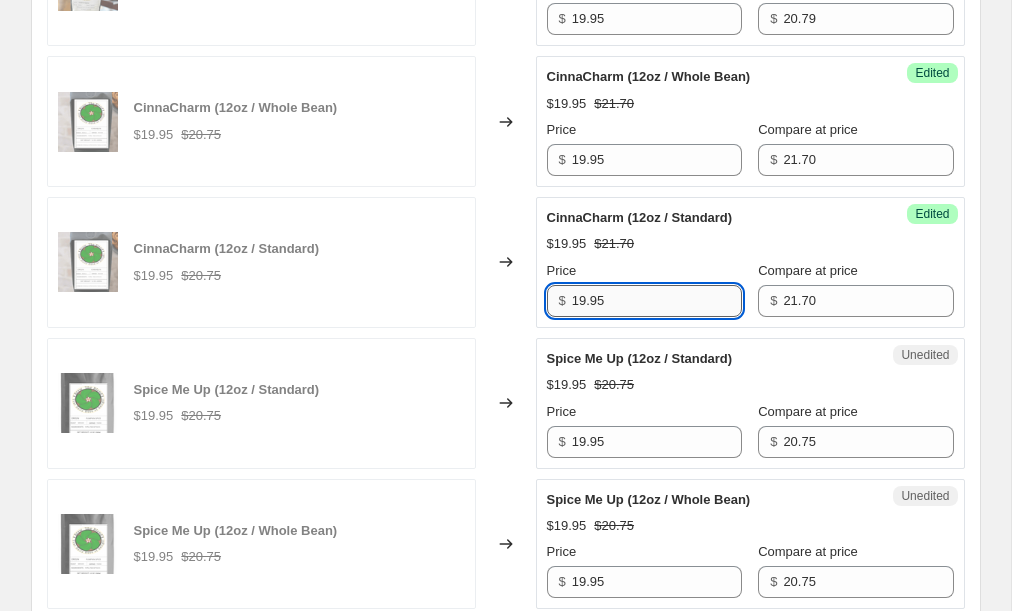 click on "19.95" at bounding box center [657, 301] 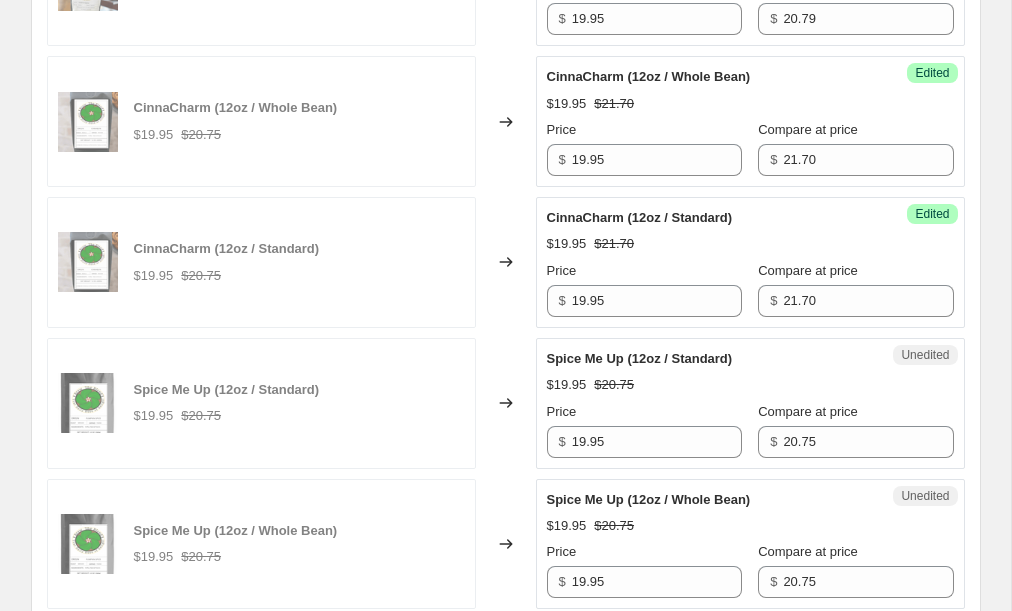 click on "Changed to" at bounding box center (506, 121) 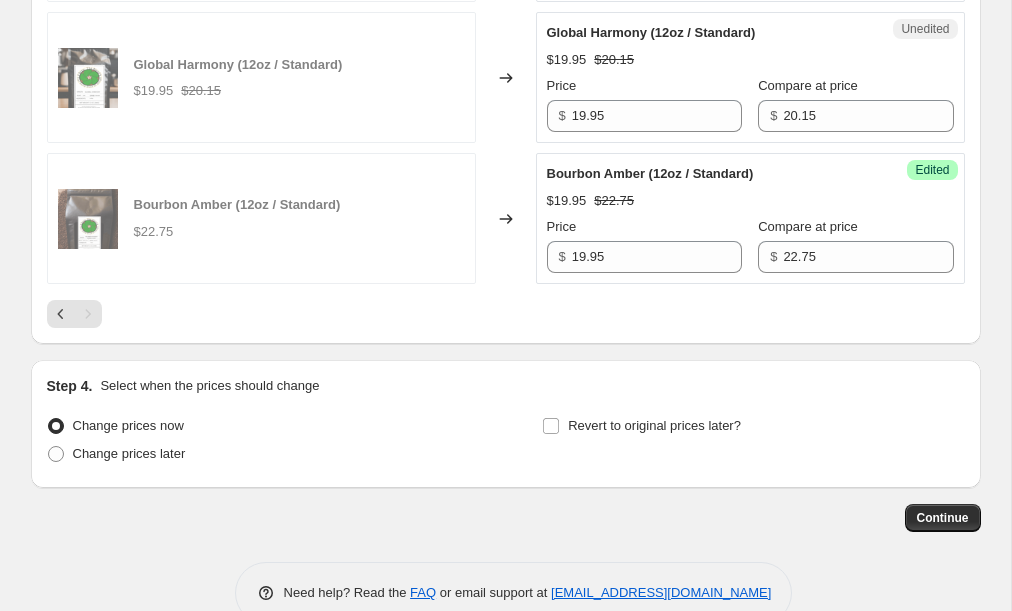 scroll, scrollTop: 3391, scrollLeft: 0, axis: vertical 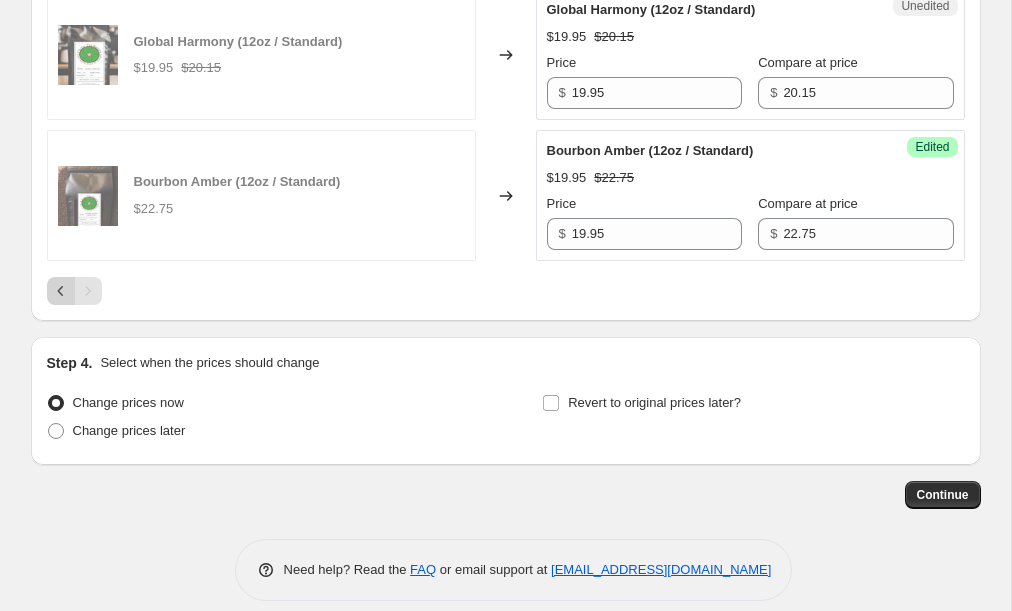 click 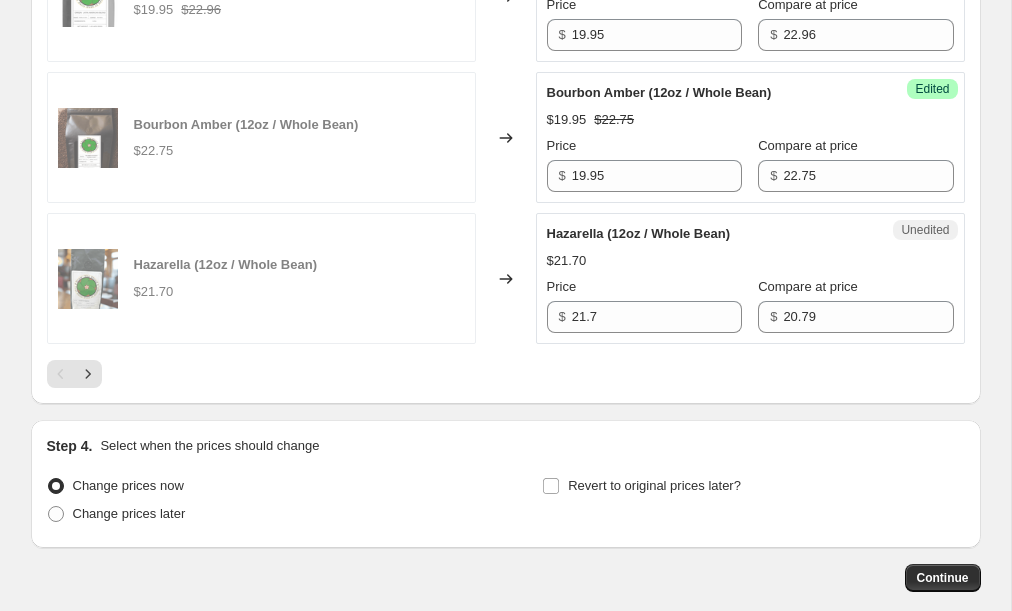scroll, scrollTop: 3310, scrollLeft: 0, axis: vertical 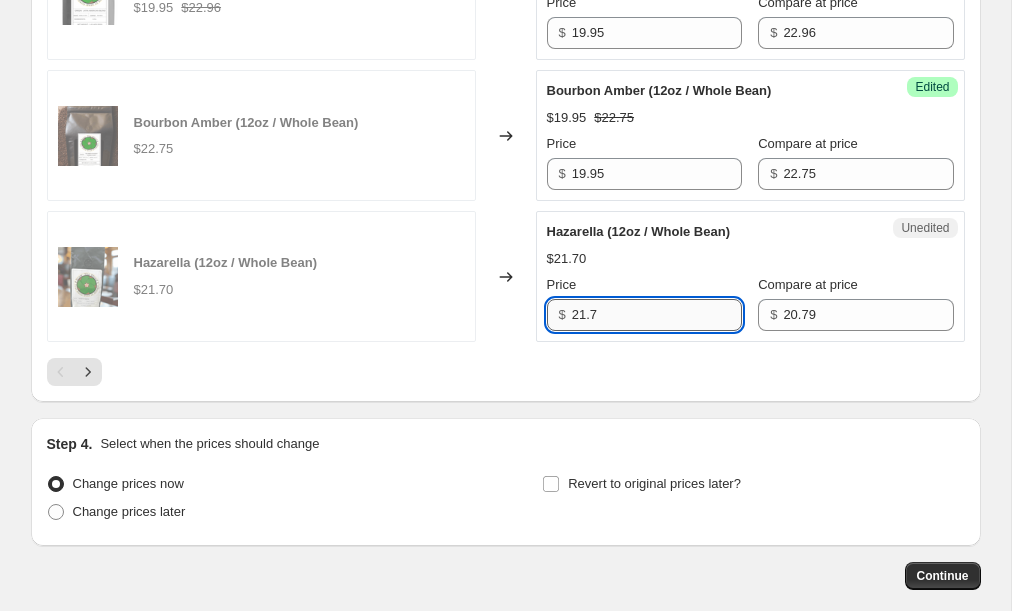 click on "21.7" at bounding box center (657, 315) 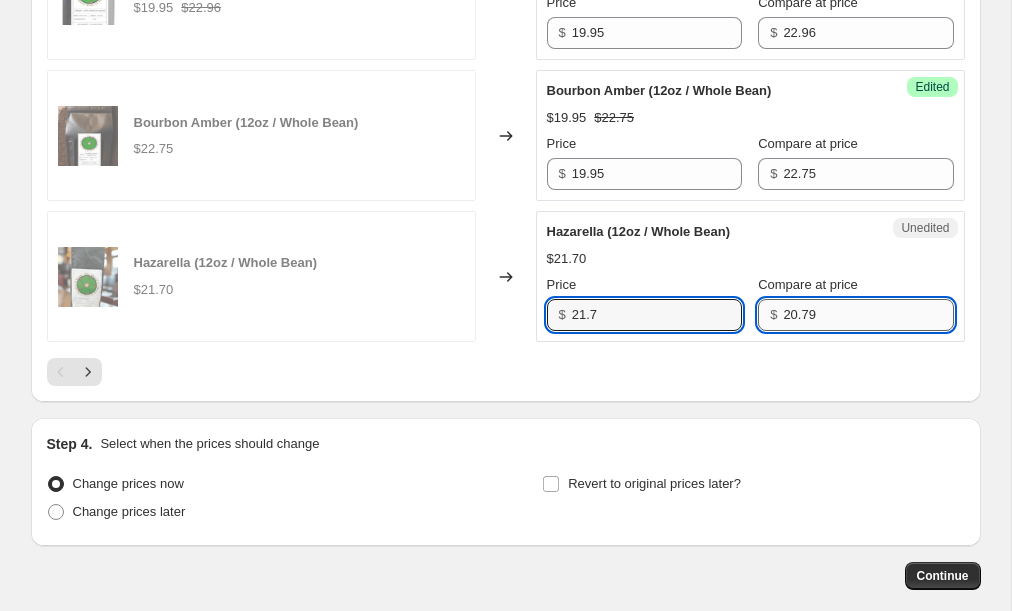 click on "20.79" at bounding box center [868, 315] 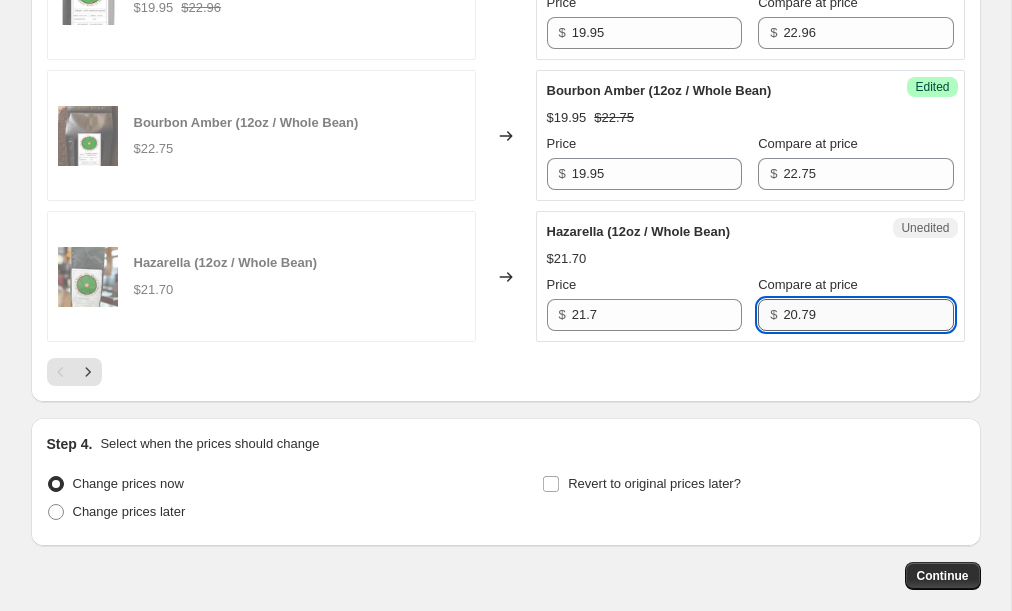 click on "20.79" at bounding box center (868, 315) 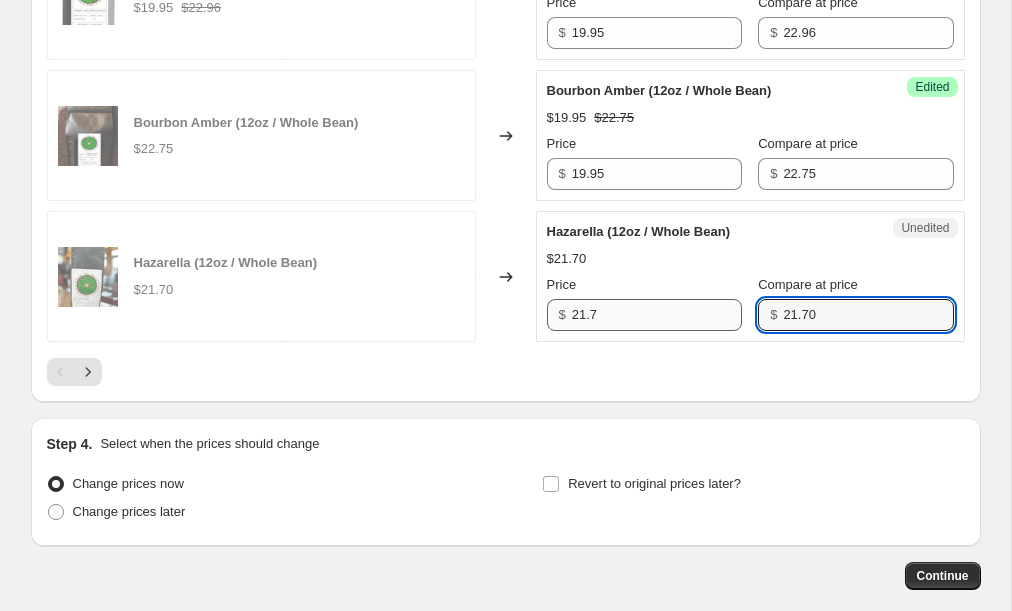 type on "21.70" 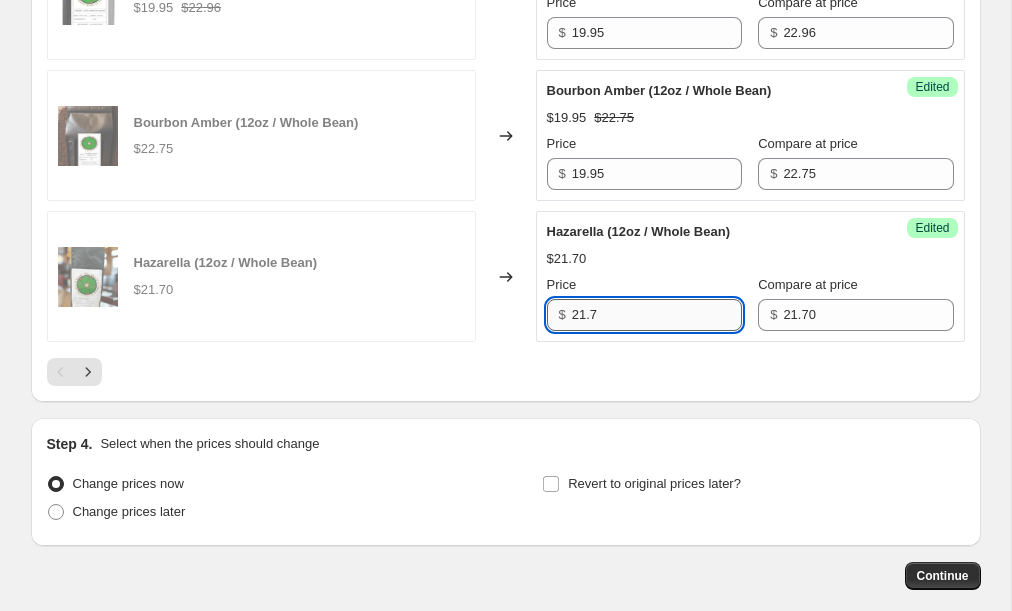 click on "21.7" at bounding box center [657, 315] 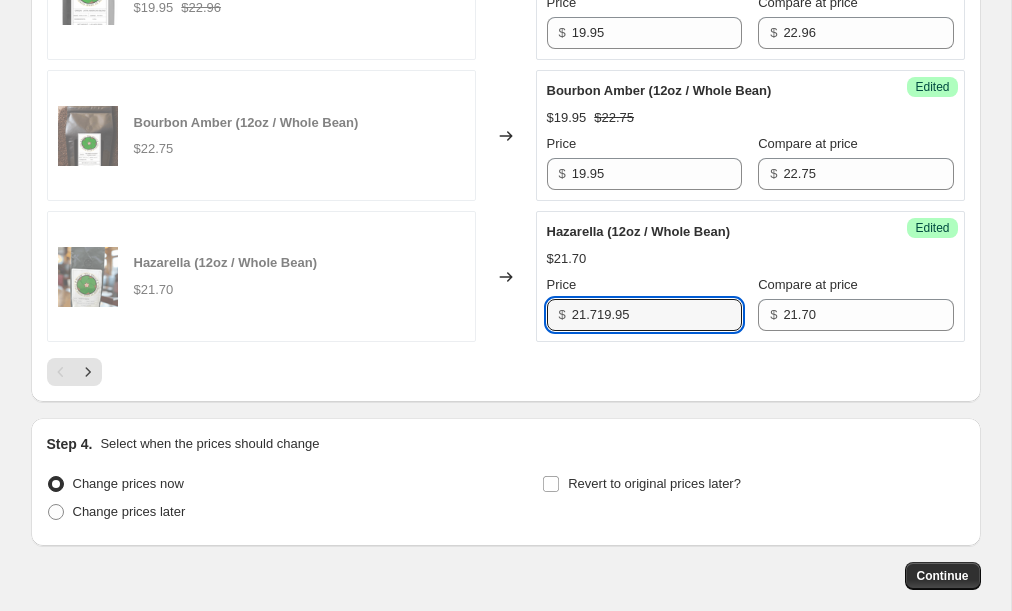drag, startPoint x: 596, startPoint y: 295, endPoint x: 555, endPoint y: 300, distance: 41.303753 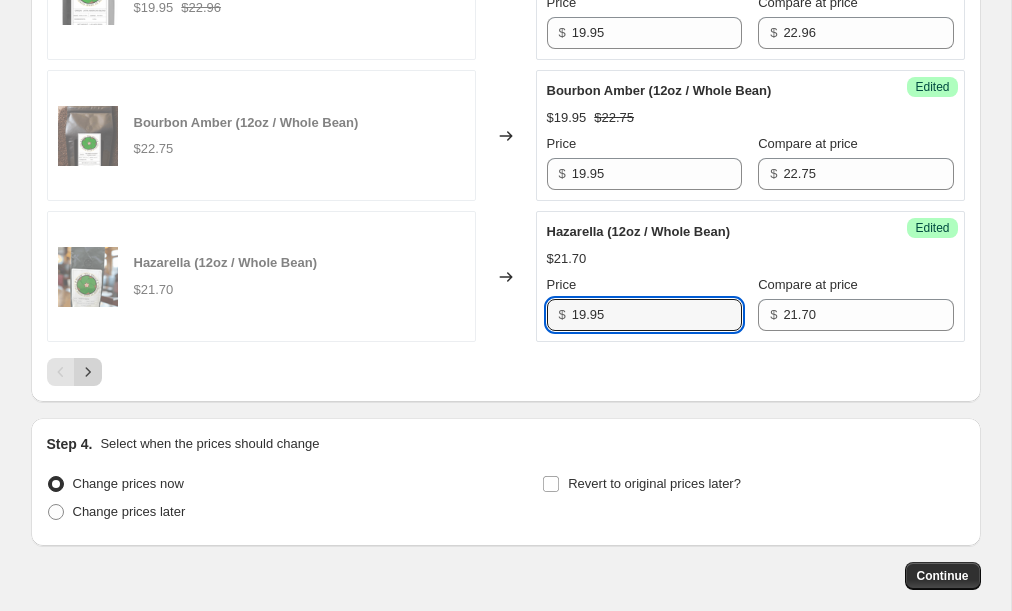 type on "19.95" 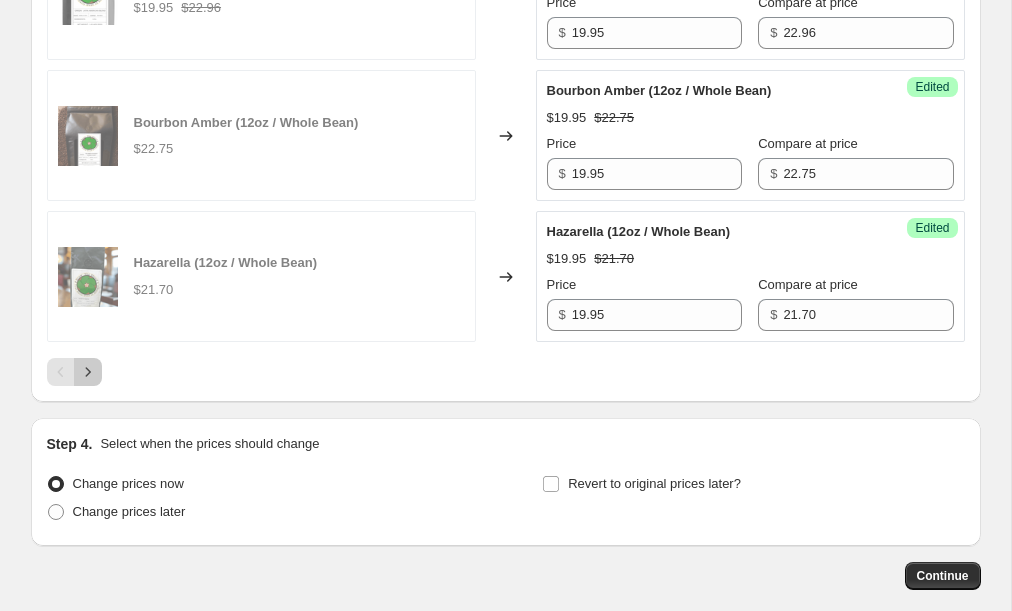 click 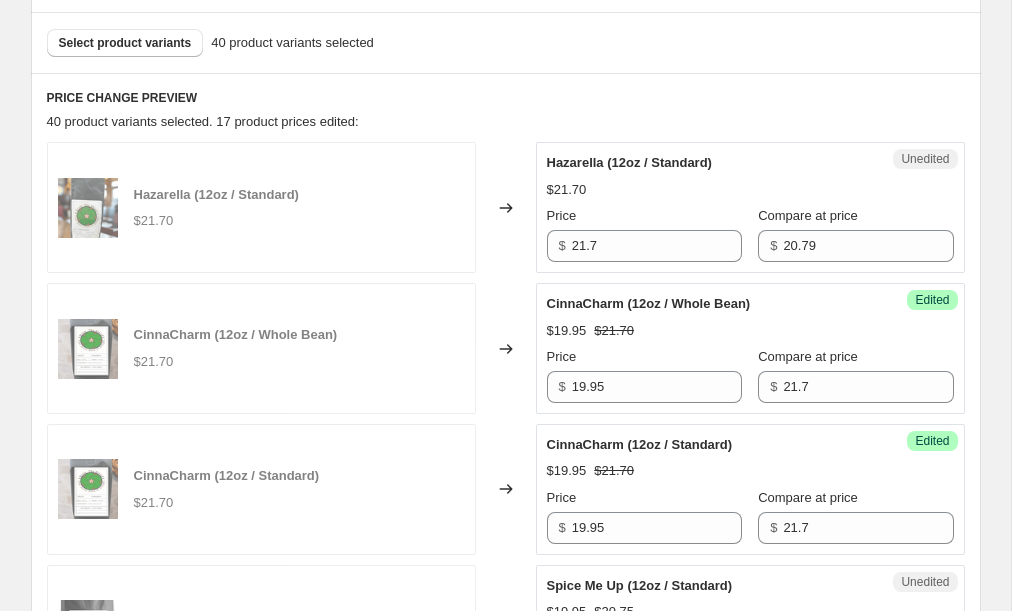 scroll, scrollTop: 711, scrollLeft: 0, axis: vertical 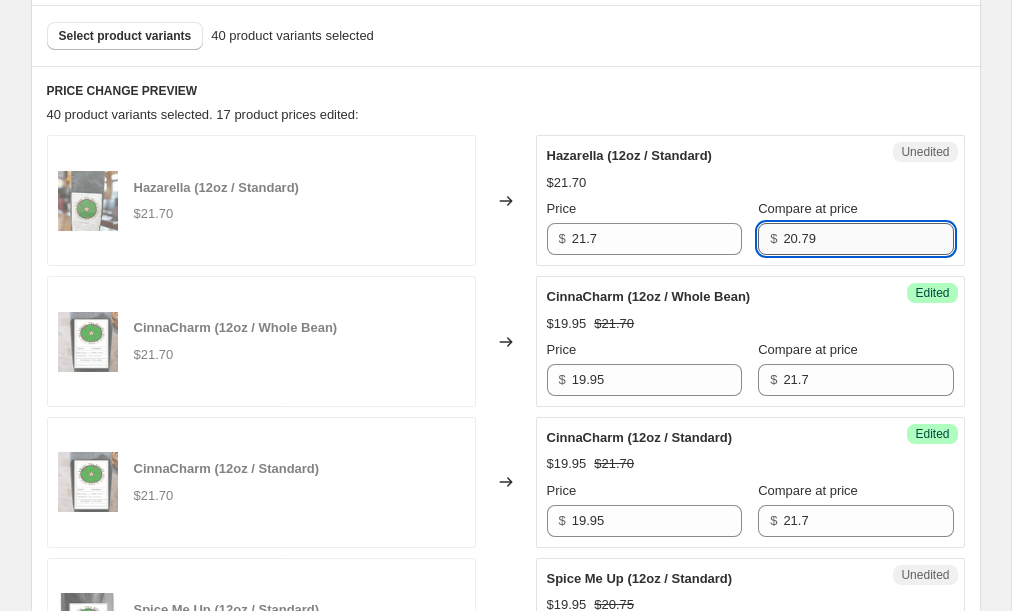 click on "20.79" at bounding box center [868, 239] 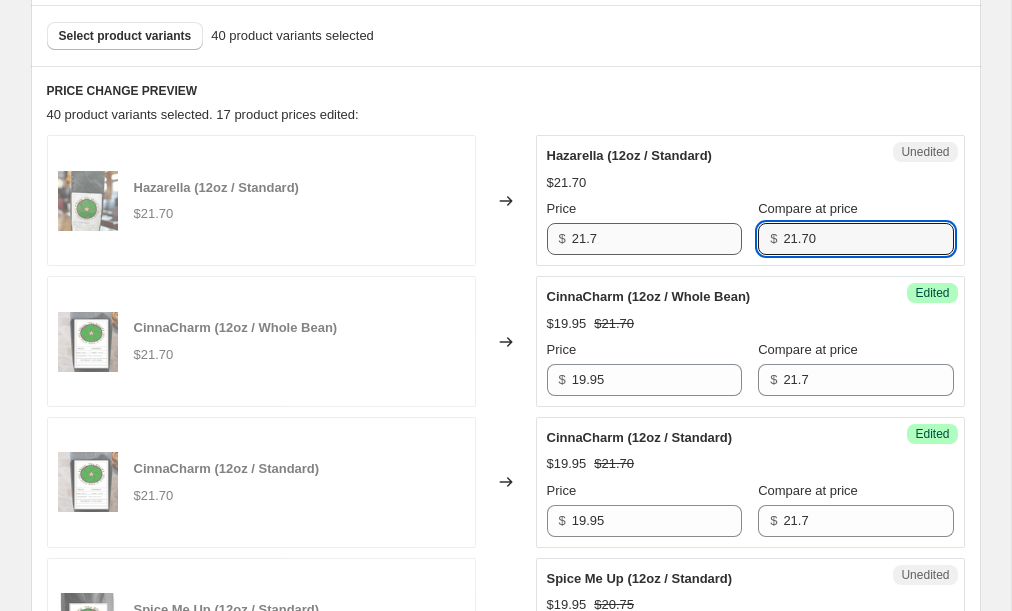 type on "21.70" 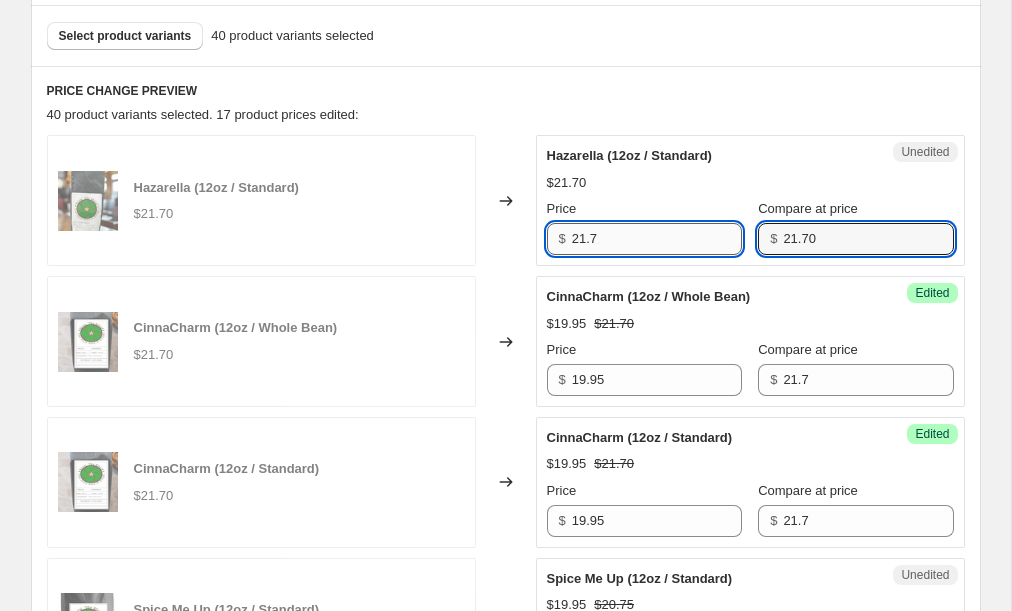click on "21.7" at bounding box center (657, 239) 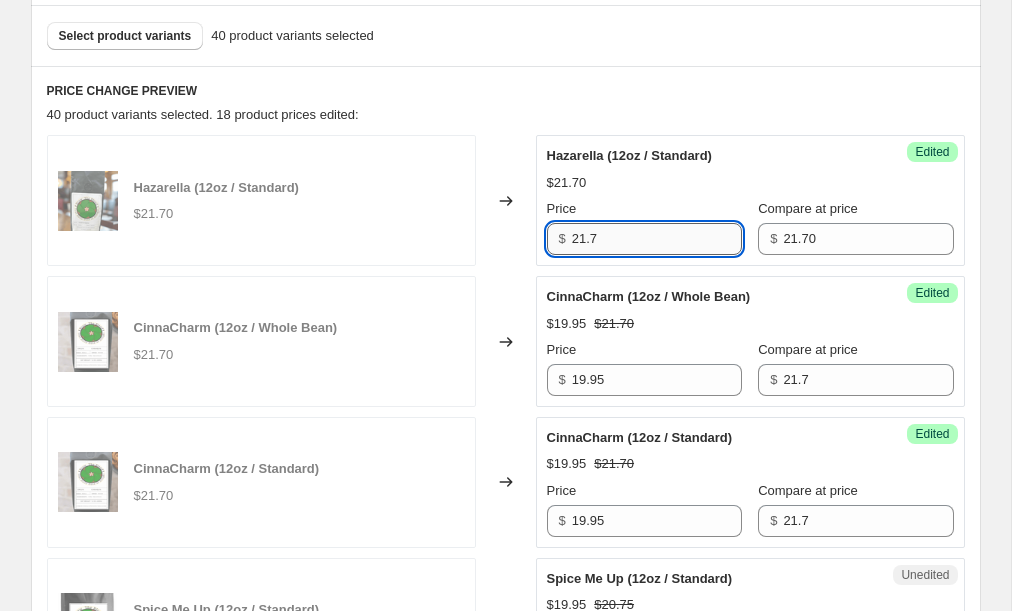 click on "21.7" at bounding box center [657, 239] 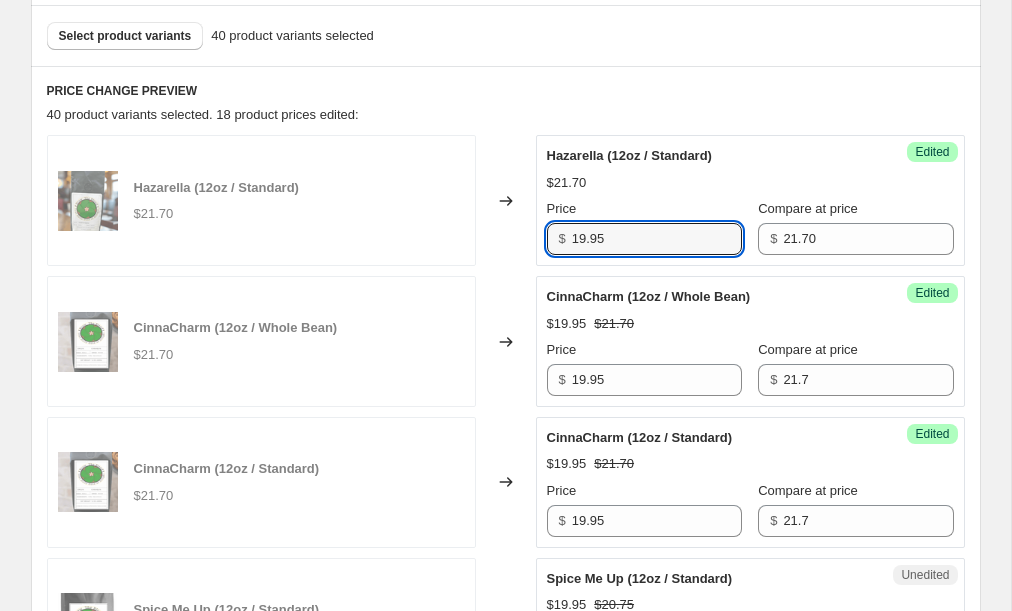 type on "19.95" 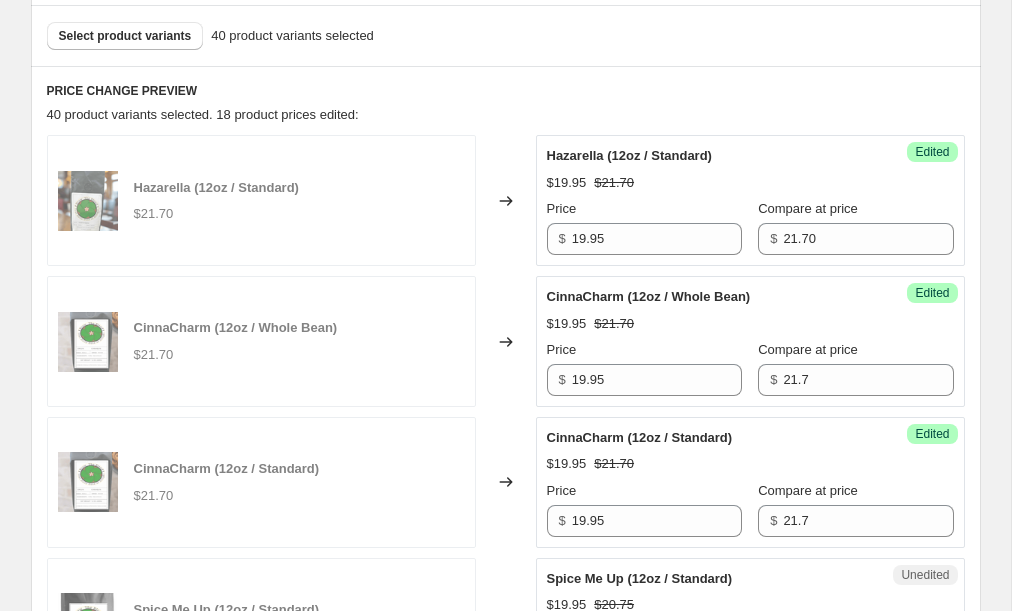click on "Select product variants 40   product variants selected" at bounding box center [506, 35] 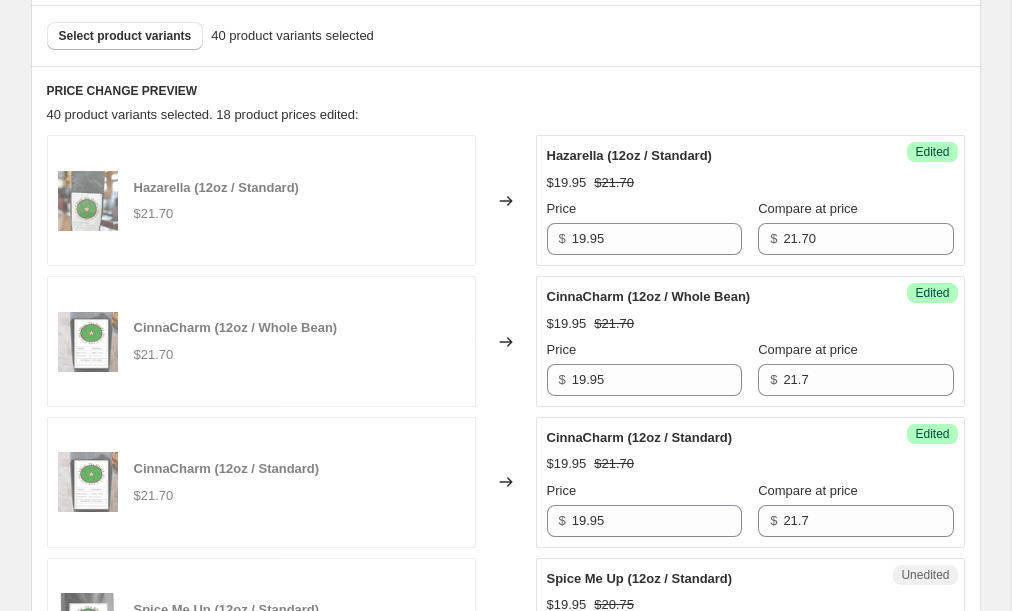 click on "Select product variants 40   product variants selected" at bounding box center (506, 36) 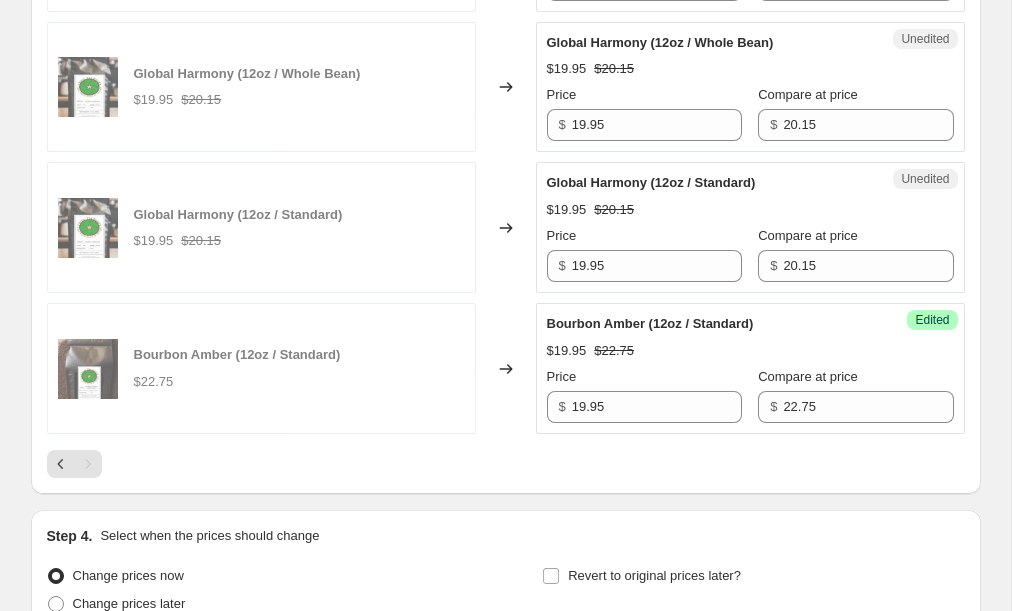 scroll, scrollTop: 3391, scrollLeft: 0, axis: vertical 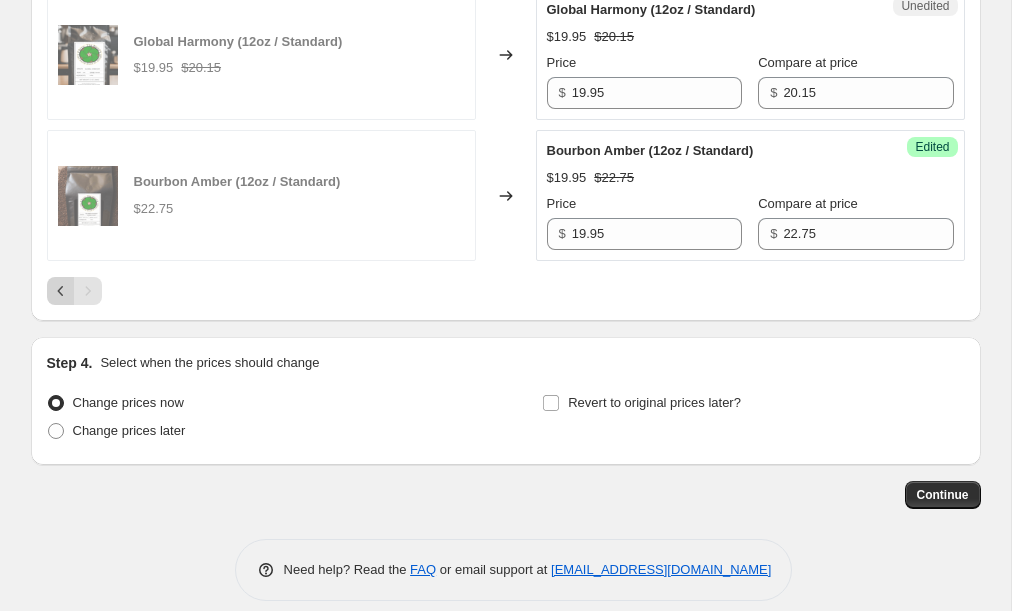 click 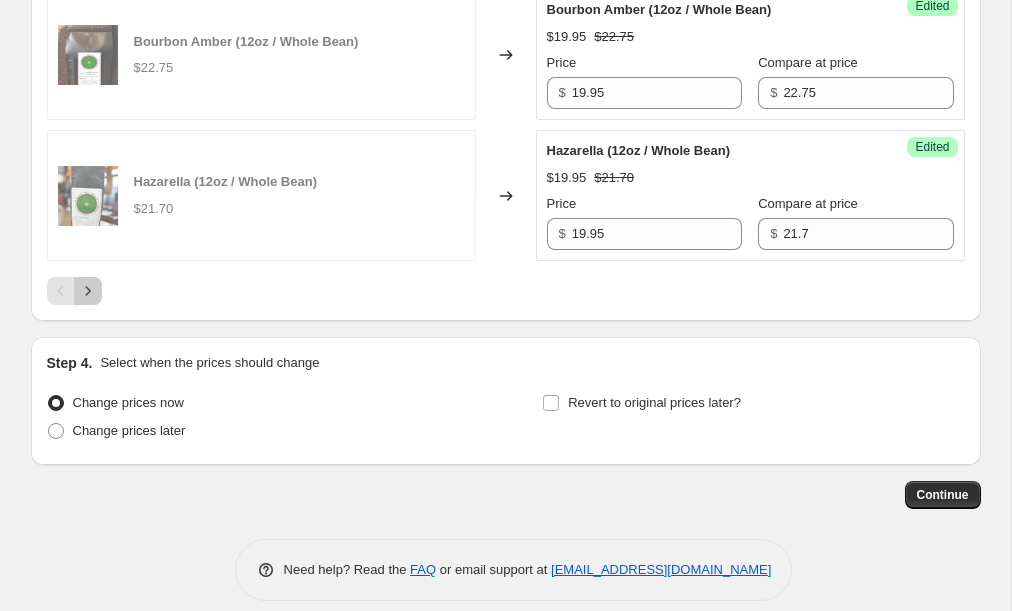 click 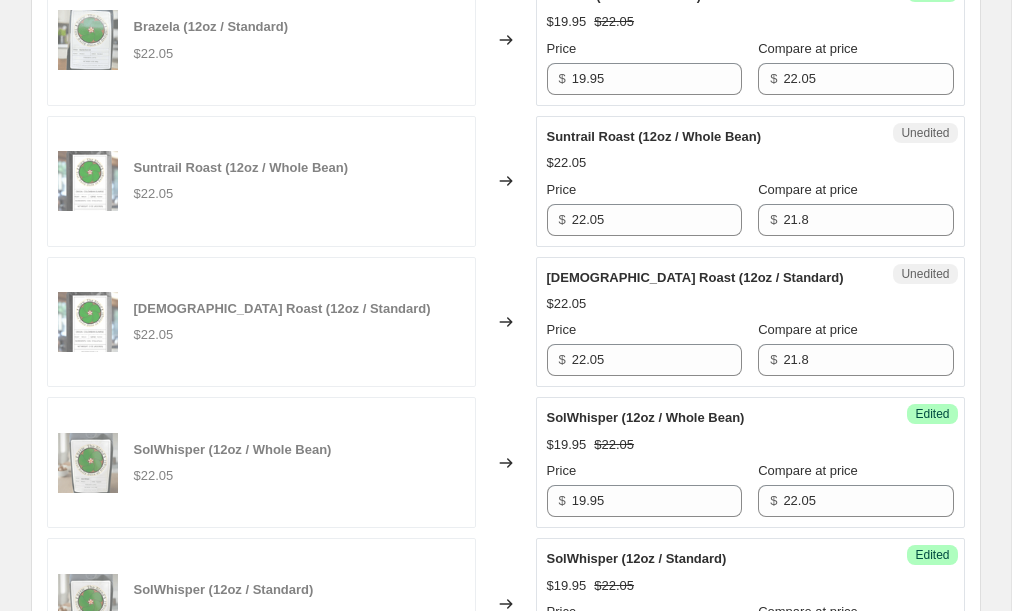 scroll, scrollTop: 1704, scrollLeft: 0, axis: vertical 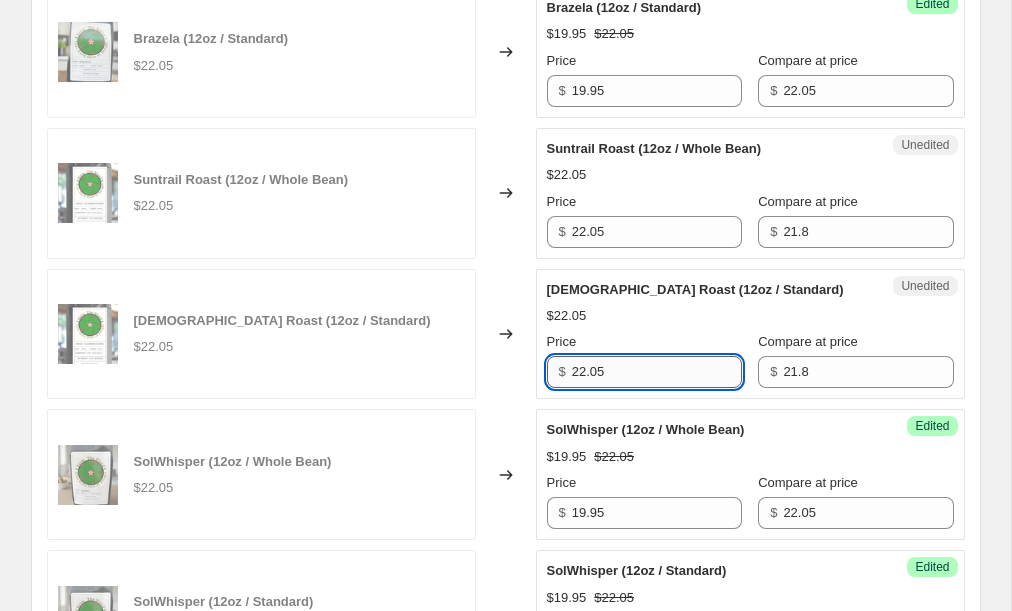 click on "22.05" at bounding box center [657, 372] 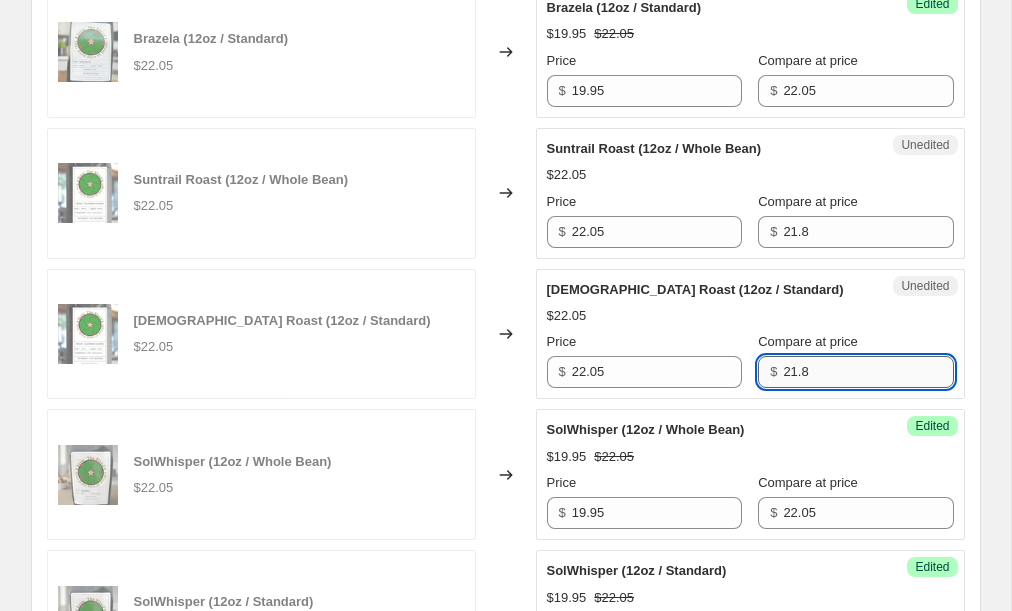 click on "21.8" at bounding box center [868, 372] 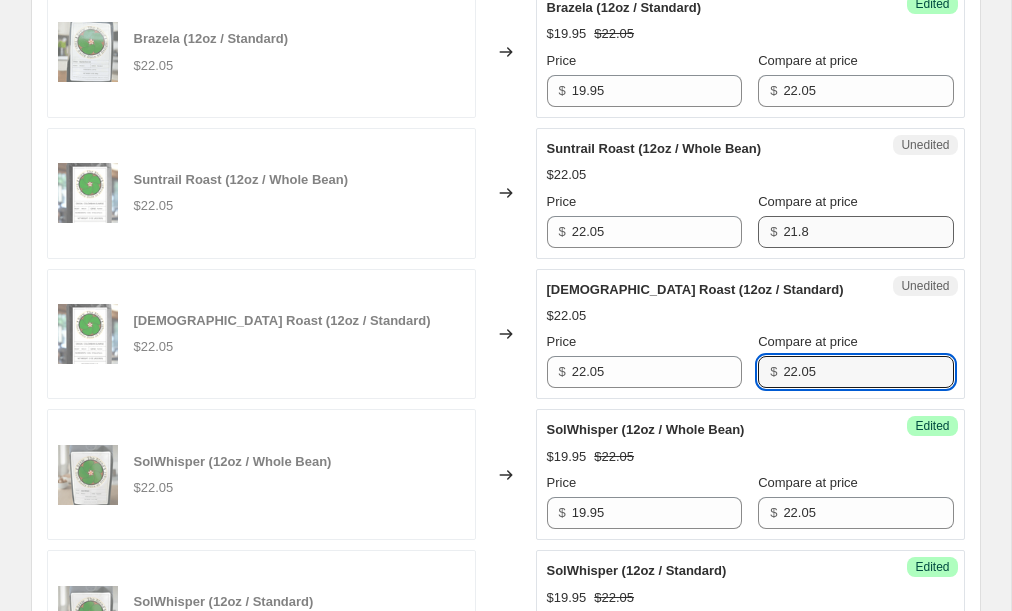 type on "22.05" 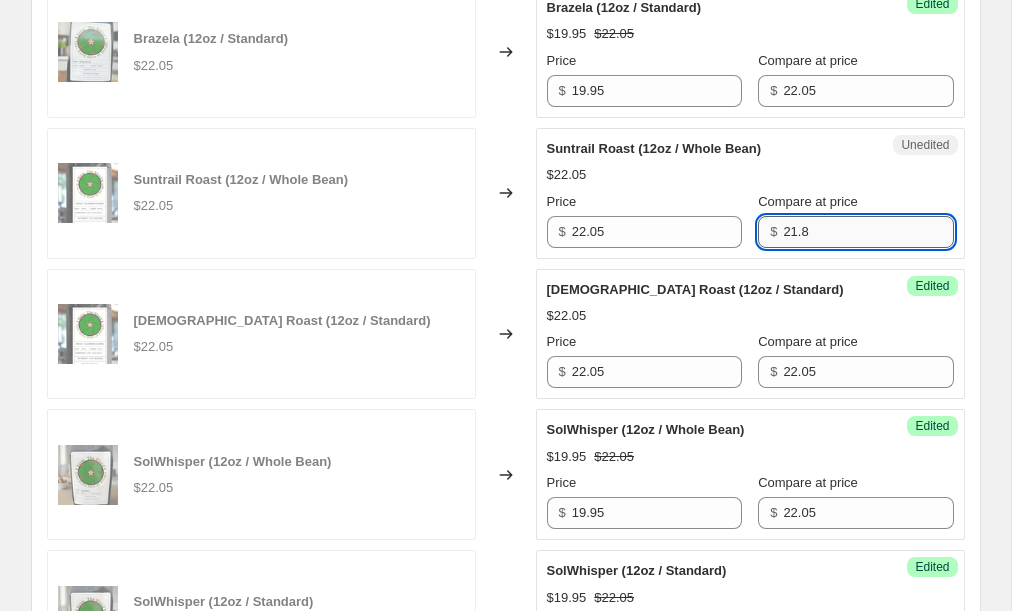 click on "21.8" at bounding box center (868, 232) 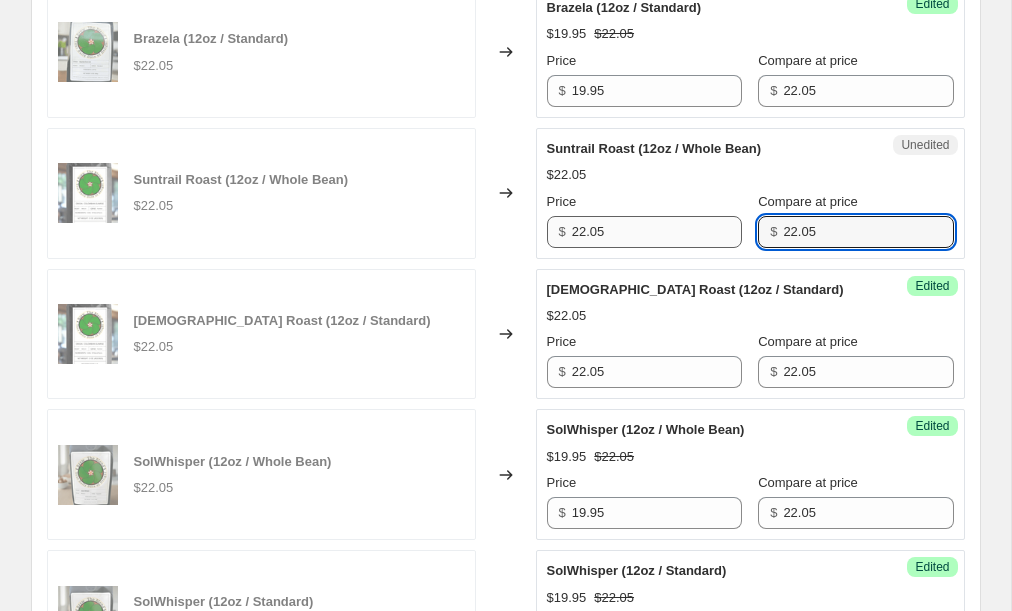 type on "22.05" 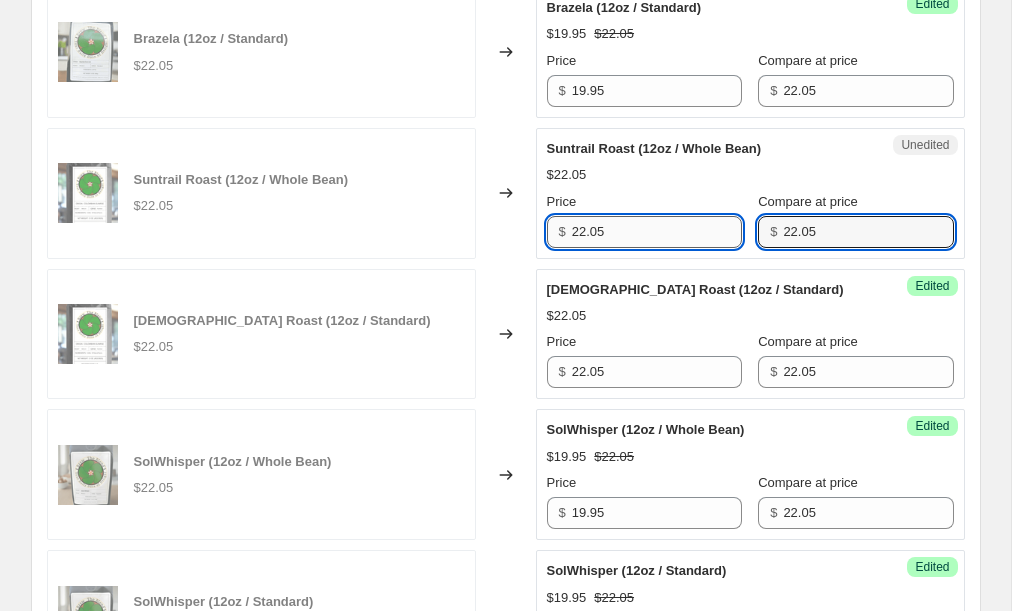 click on "22.05" at bounding box center [657, 232] 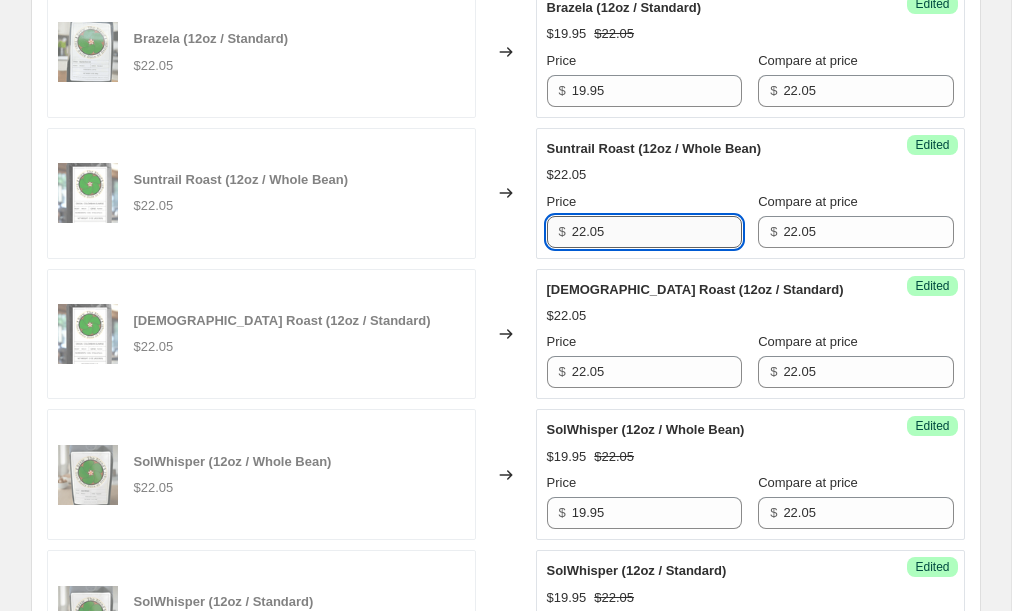 click on "22.05" at bounding box center [657, 232] 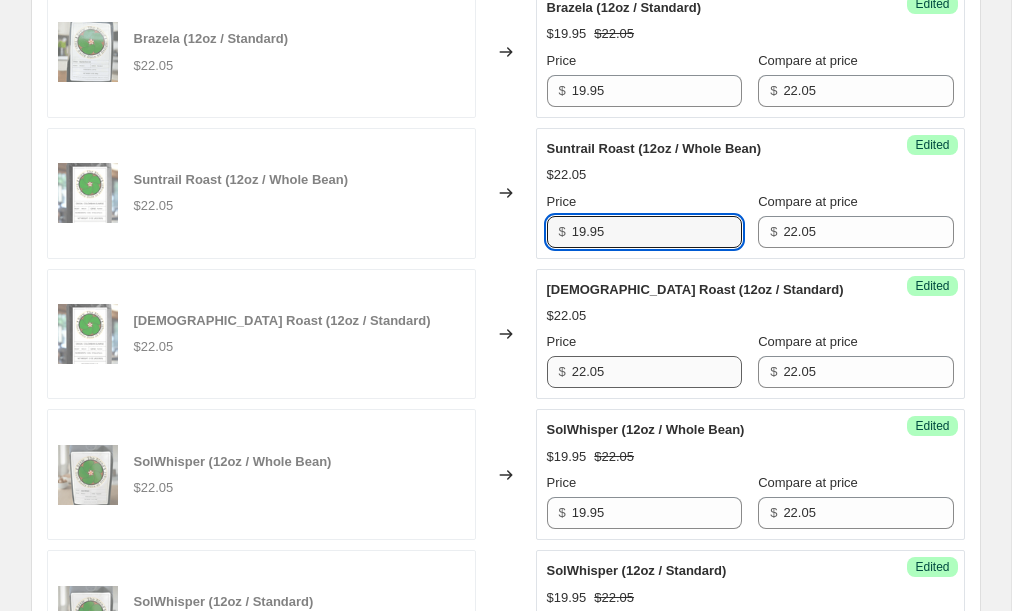 type on "19.95" 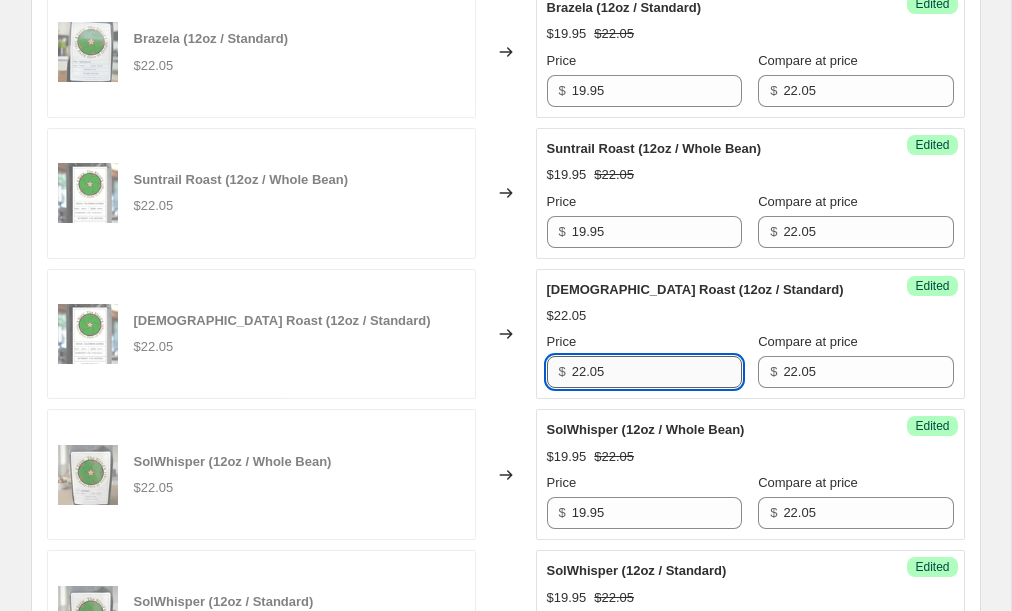 click on "22.05" at bounding box center [657, 372] 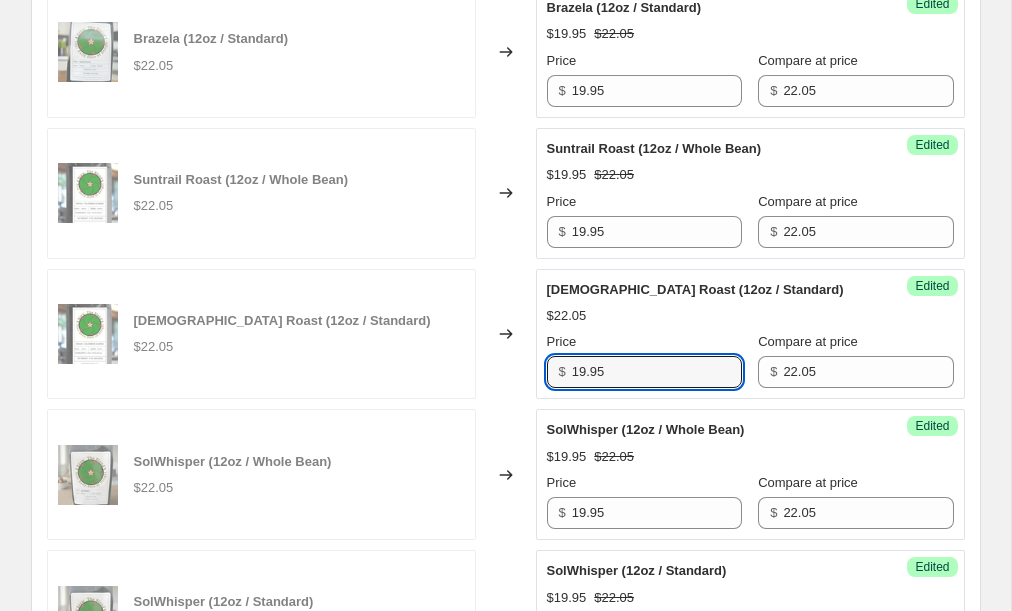 type on "19.95" 